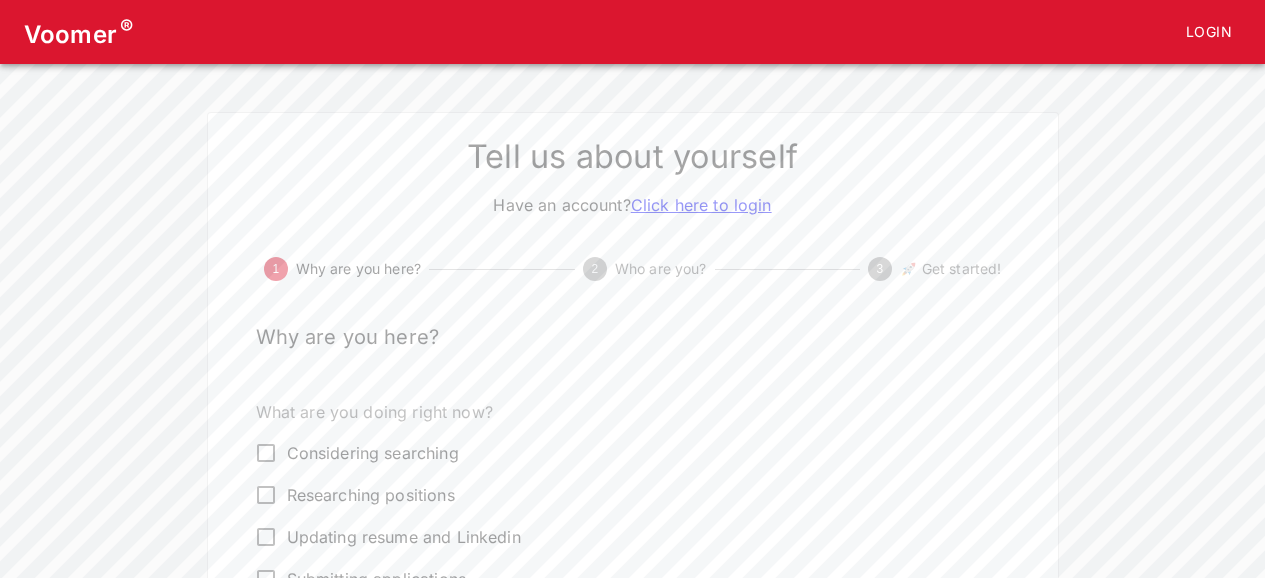 scroll, scrollTop: 0, scrollLeft: 0, axis: both 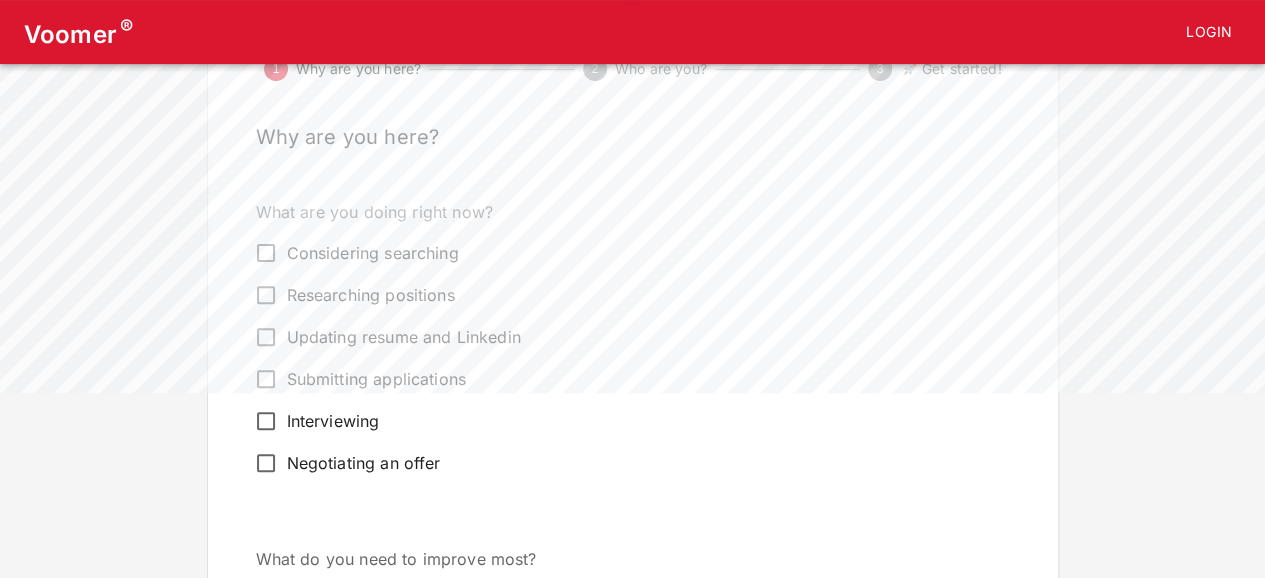 click on "Interviewing" at bounding box center [266, 253] 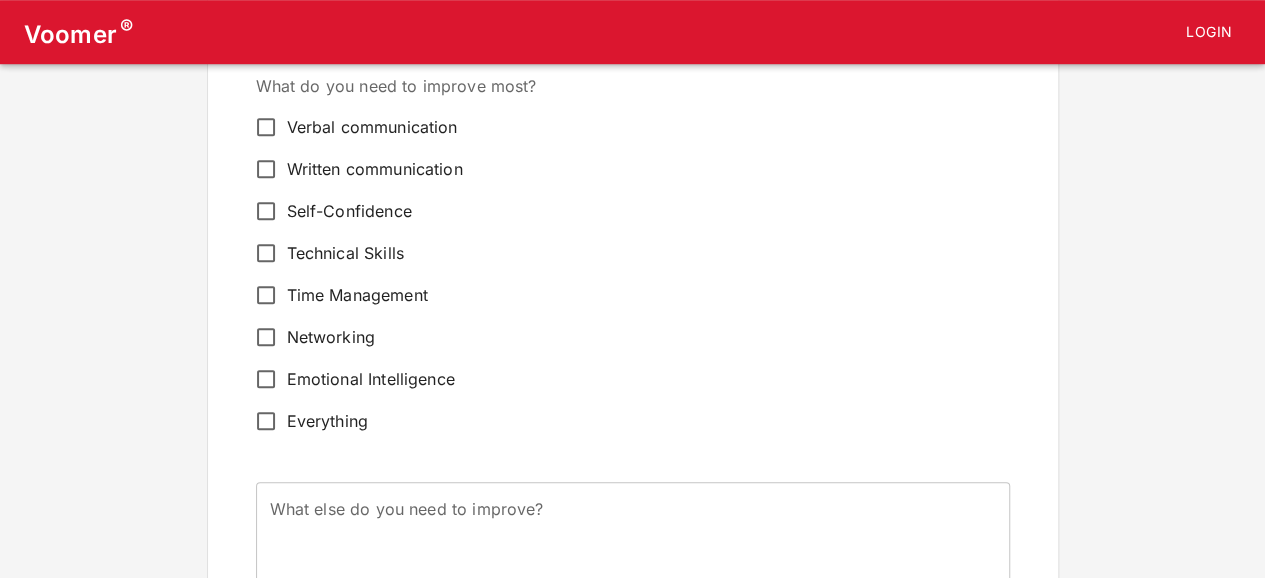 scroll, scrollTop: 700, scrollLeft: 0, axis: vertical 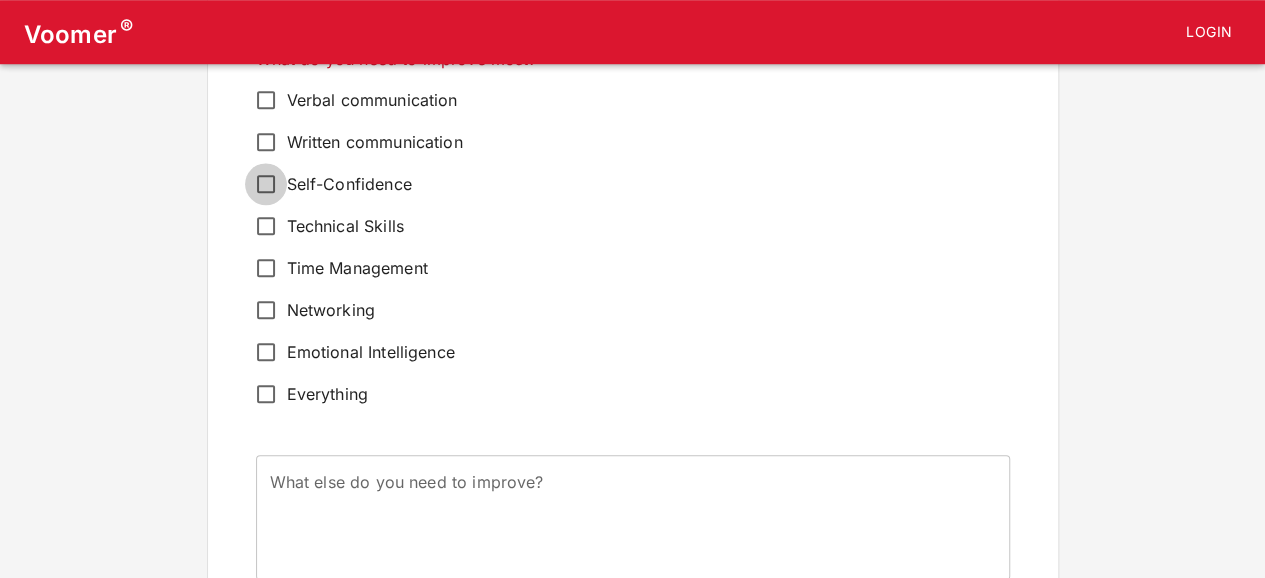 click on "Self-Confidence" at bounding box center [266, 100] 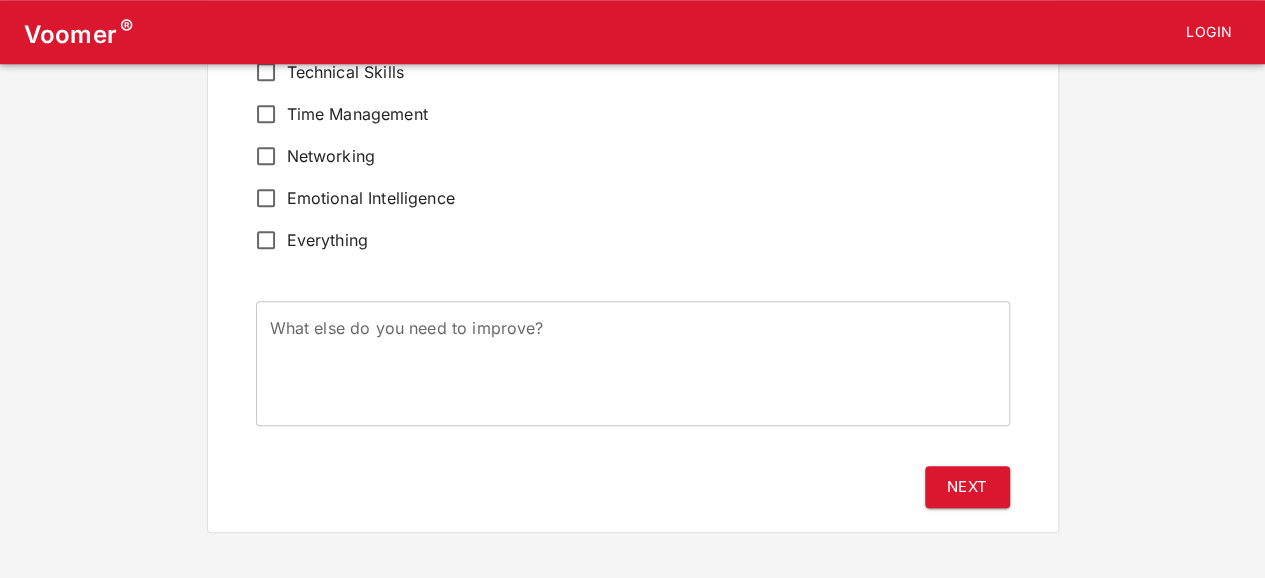 scroll, scrollTop: 856, scrollLeft: 0, axis: vertical 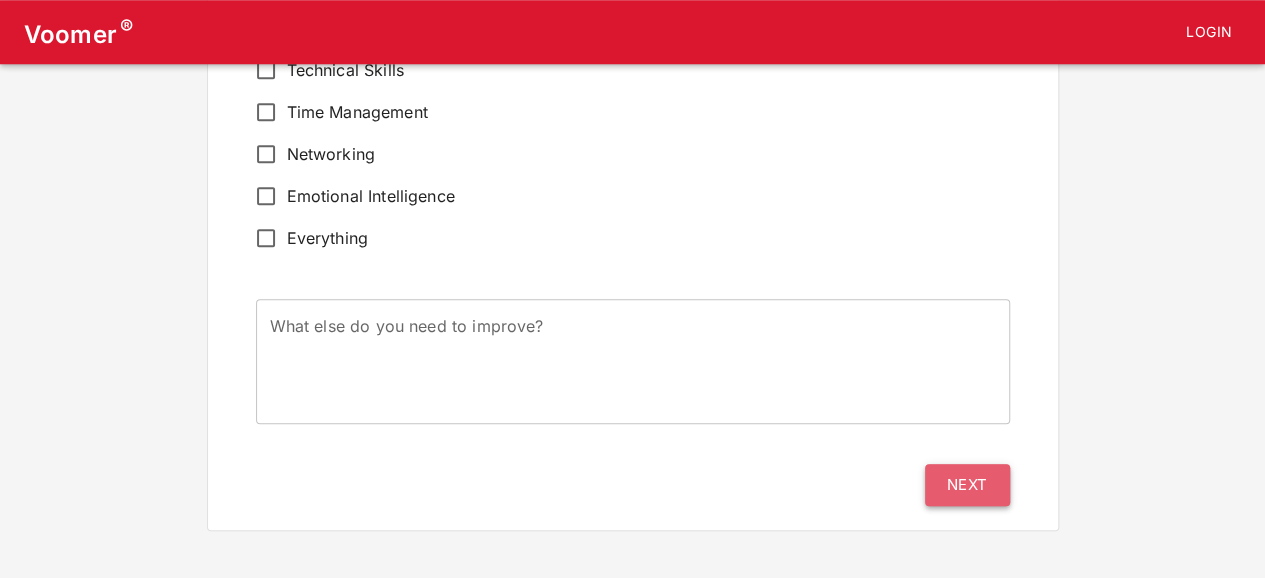 click on "Next" at bounding box center [967, 485] 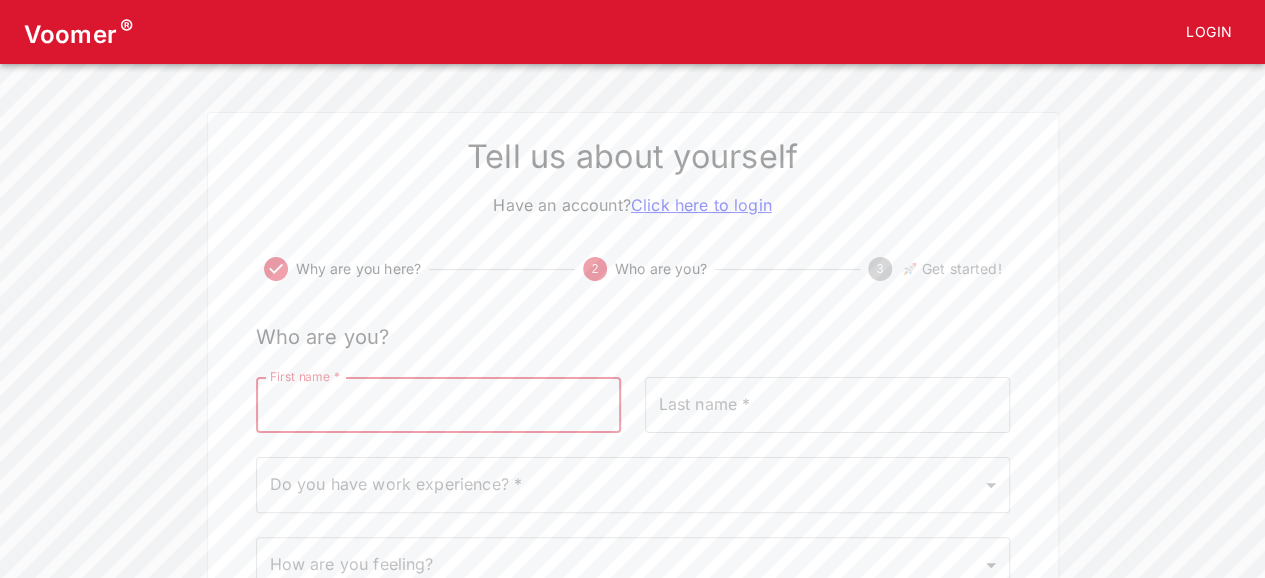 click on "First name *" at bounding box center (438, 405) 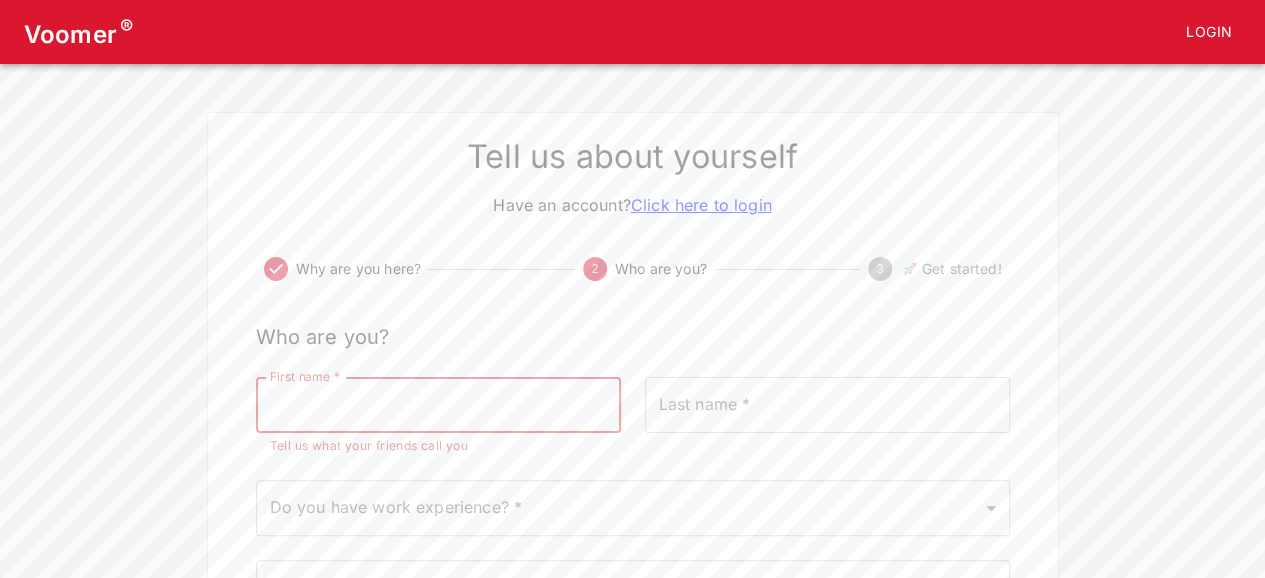 click on "First name *" at bounding box center (438, 405) 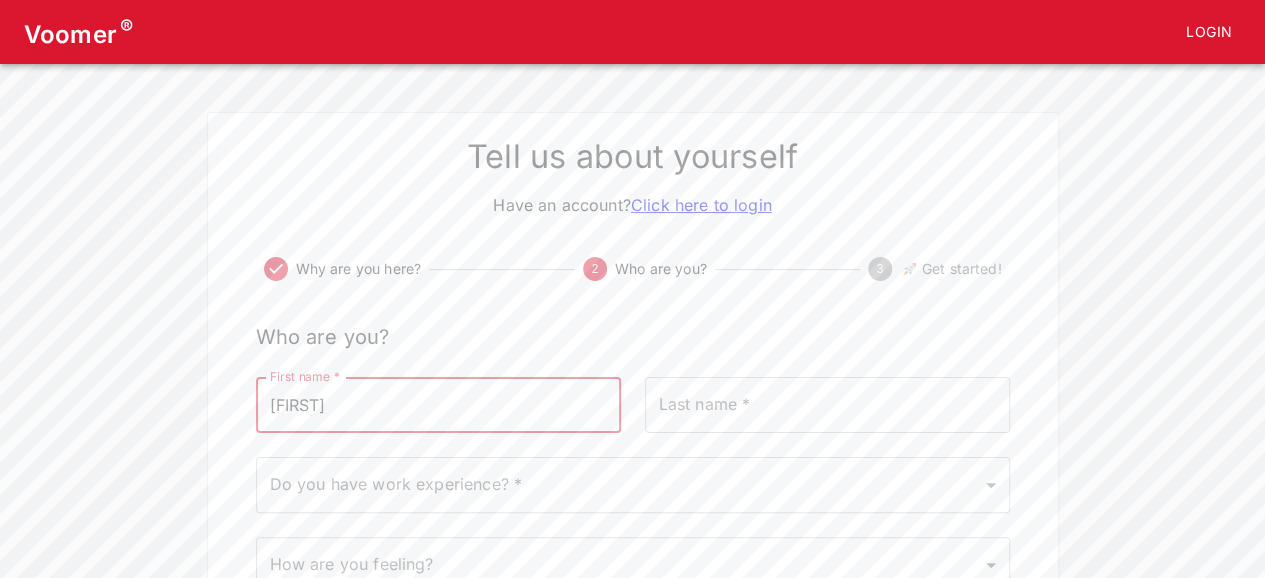type on "[FIRST]" 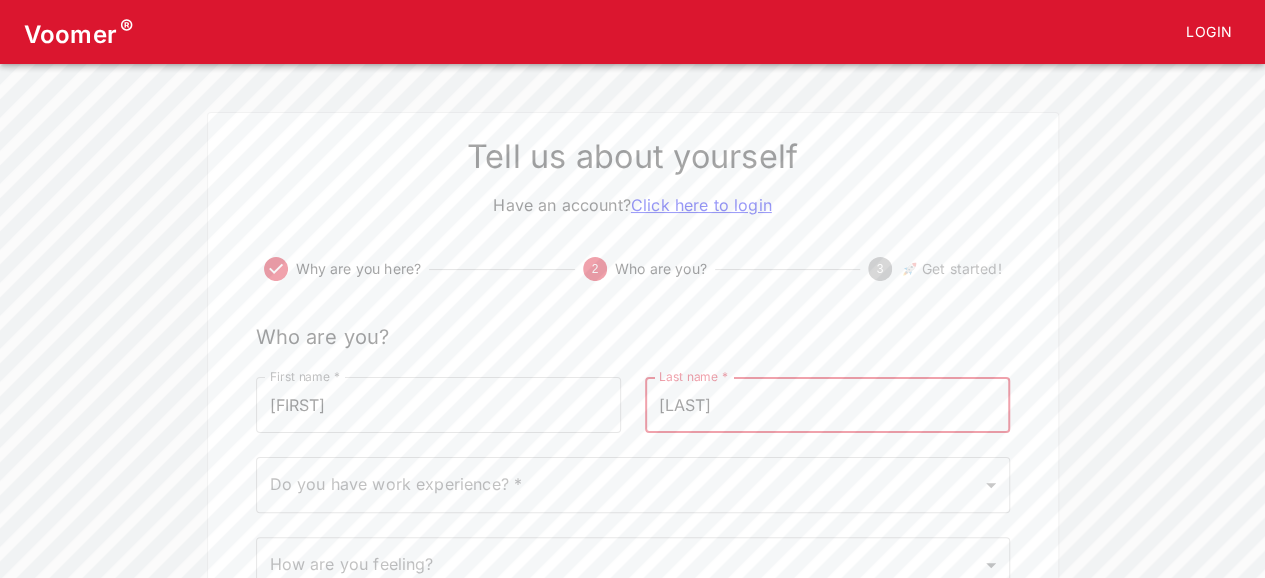 type on "[LAST]" 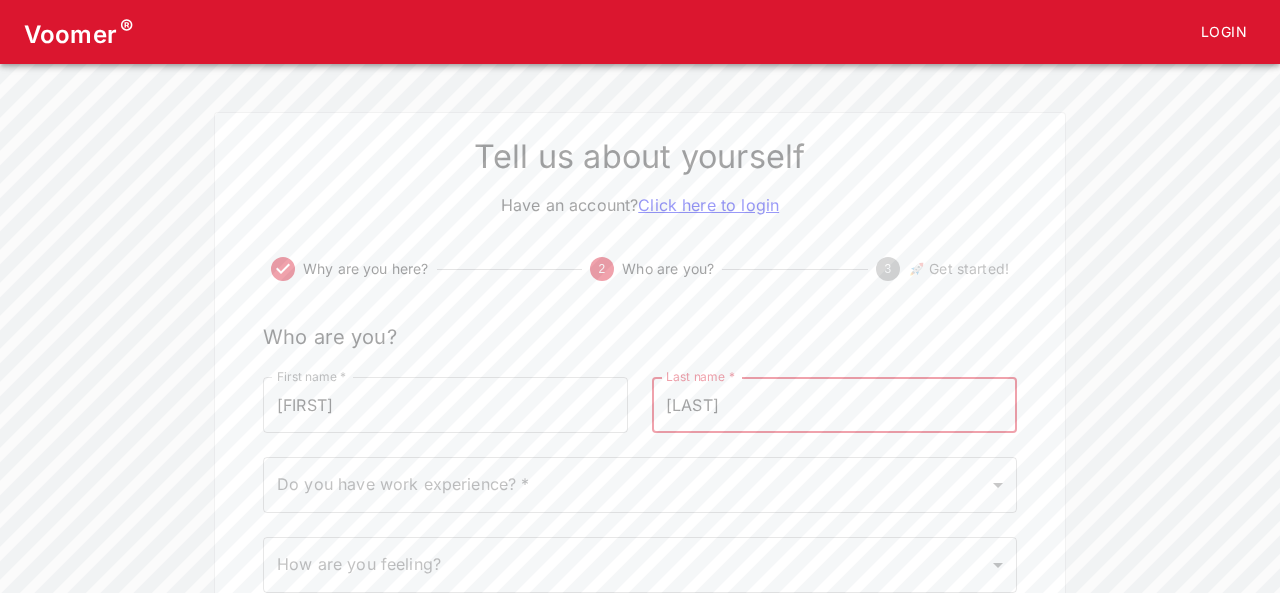 click on "Voomer ® Login Tell us about yourself Have an account?  Click here to login Why are you here? 2 Who are you? 3 🚀 Get started! Who are you? First name * [FIRST] First name * Last name * [LAST] Last name * Do you have work experience? * ​ Do you have work experience? * How are you feeling? ​ How are you feeling? Back Next" at bounding box center (640, 350) 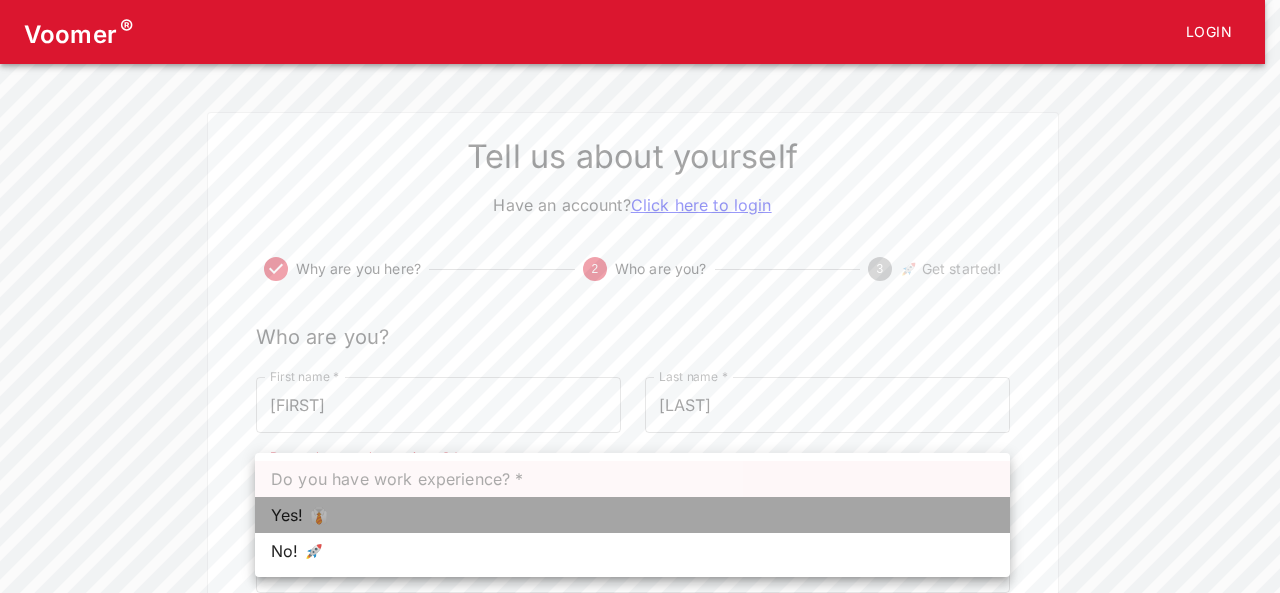 click on "Yes! 👔" at bounding box center (632, 515) 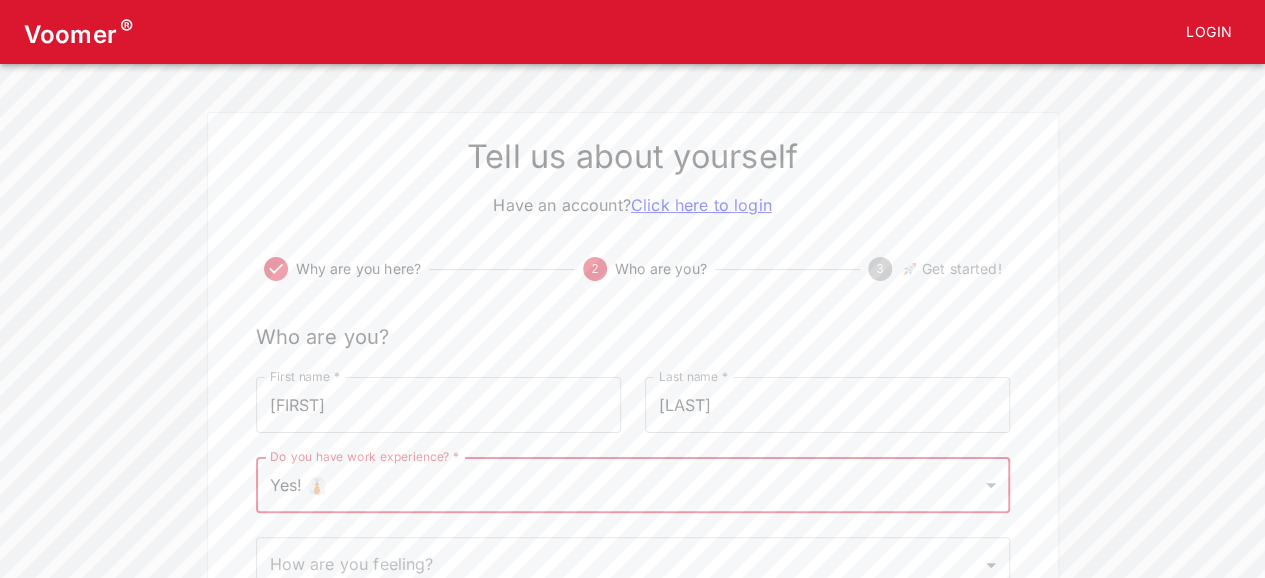 scroll, scrollTop: 100, scrollLeft: 0, axis: vertical 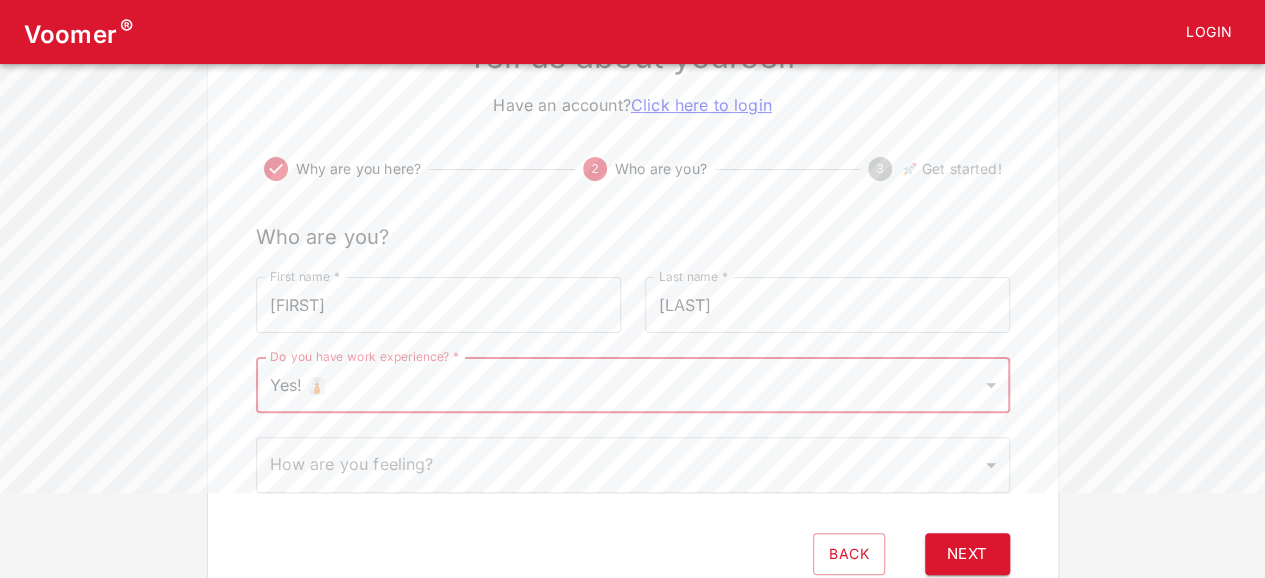 click on "Voomer ® Login Tell us about yourself Have an account?  Click here to login Why are you here? 2 Who are you? 3 🚀 Get started! Who are you? First name * [FIRST] First name * Last name * [LAST] Last name * Do you have work experience? * Yes! 👔 1 Do you have work experience? * How are you feeling? ​ How are you feeling? Back Next" at bounding box center [632, 250] 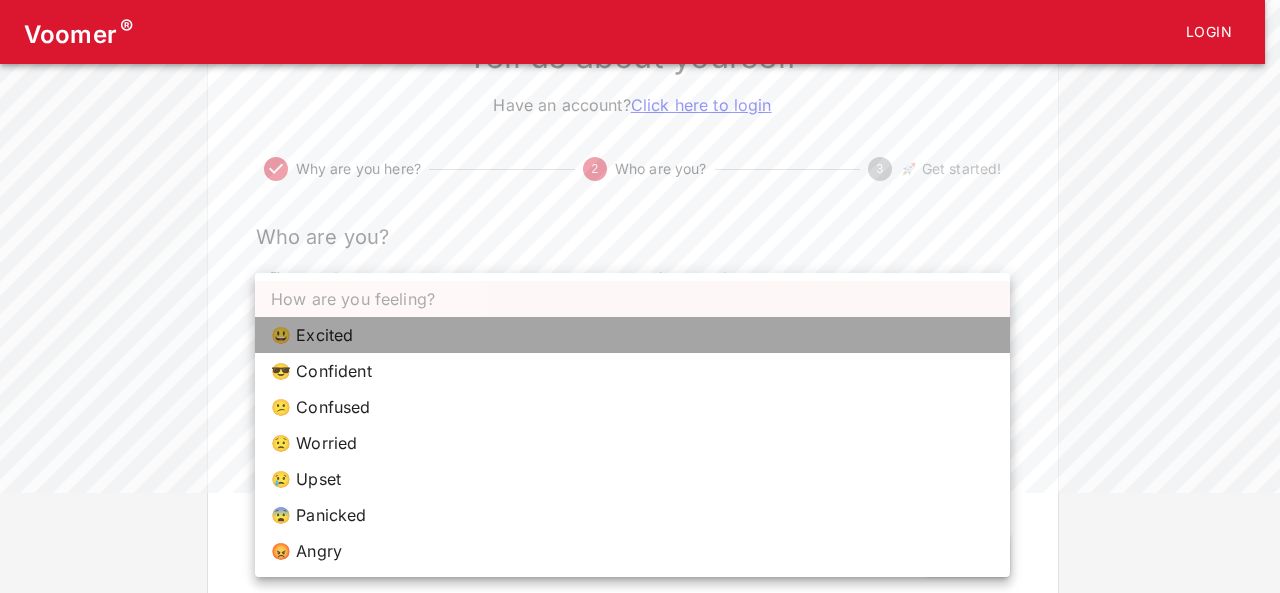 click on "😃 Excited" at bounding box center (632, 335) 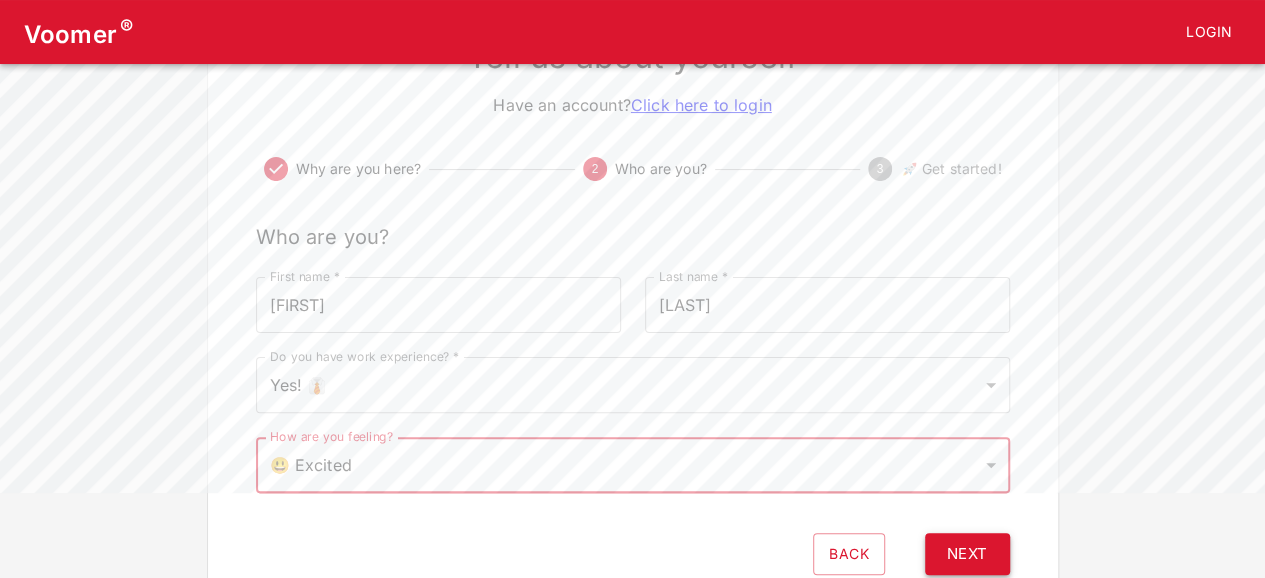 click on "Next" at bounding box center [967, 554] 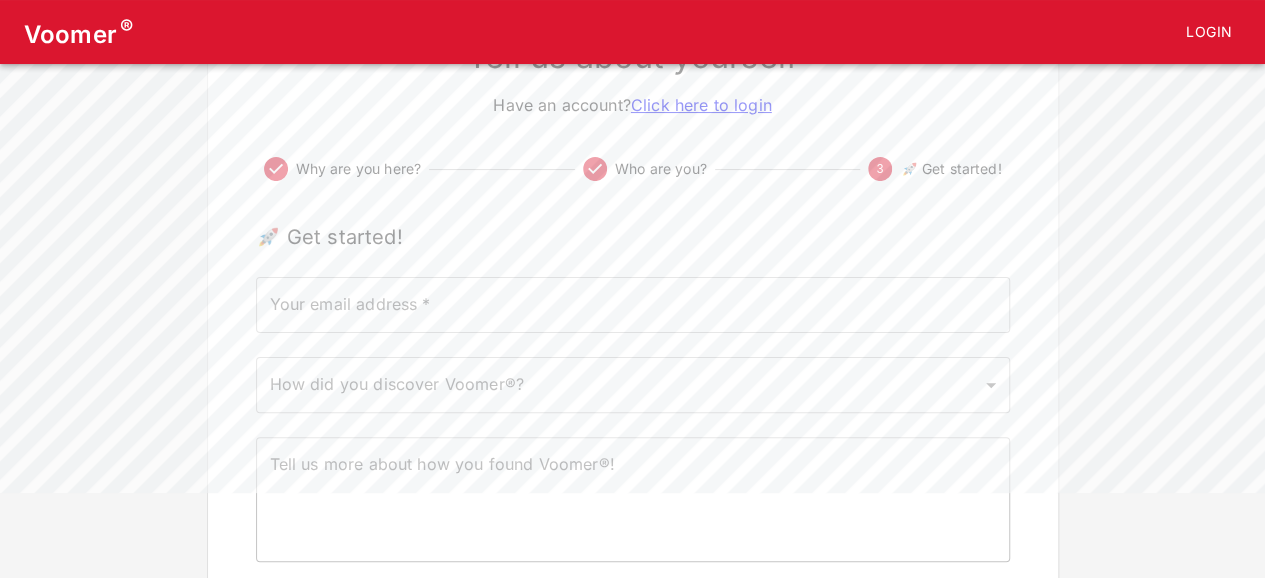 scroll, scrollTop: 0, scrollLeft: 0, axis: both 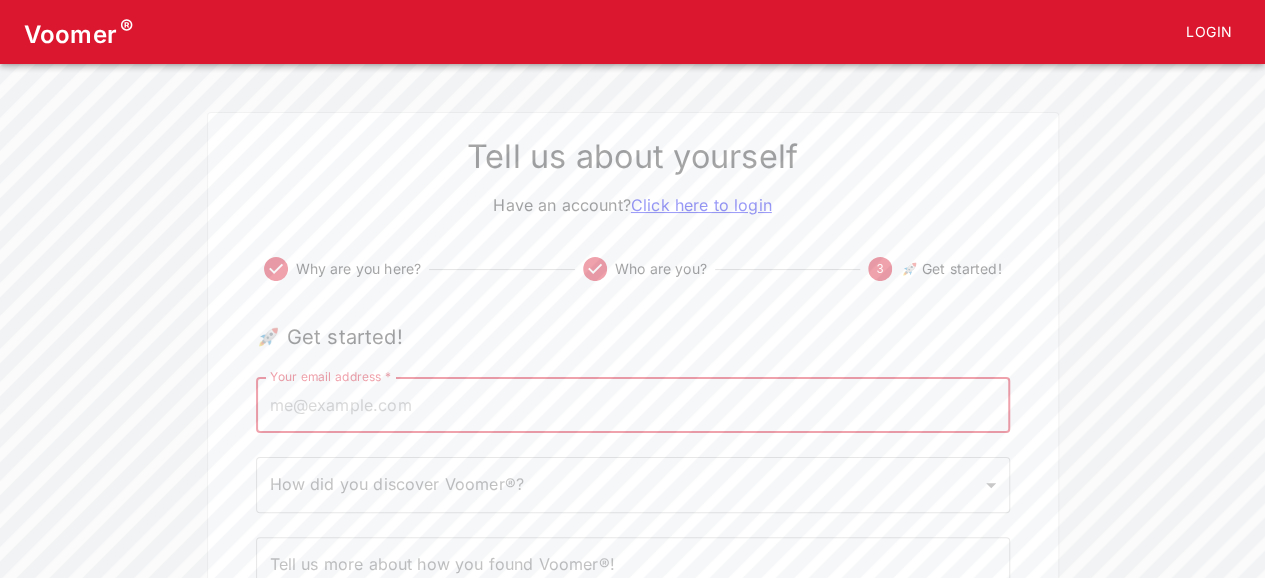 click on "Your email address *" at bounding box center [633, 405] 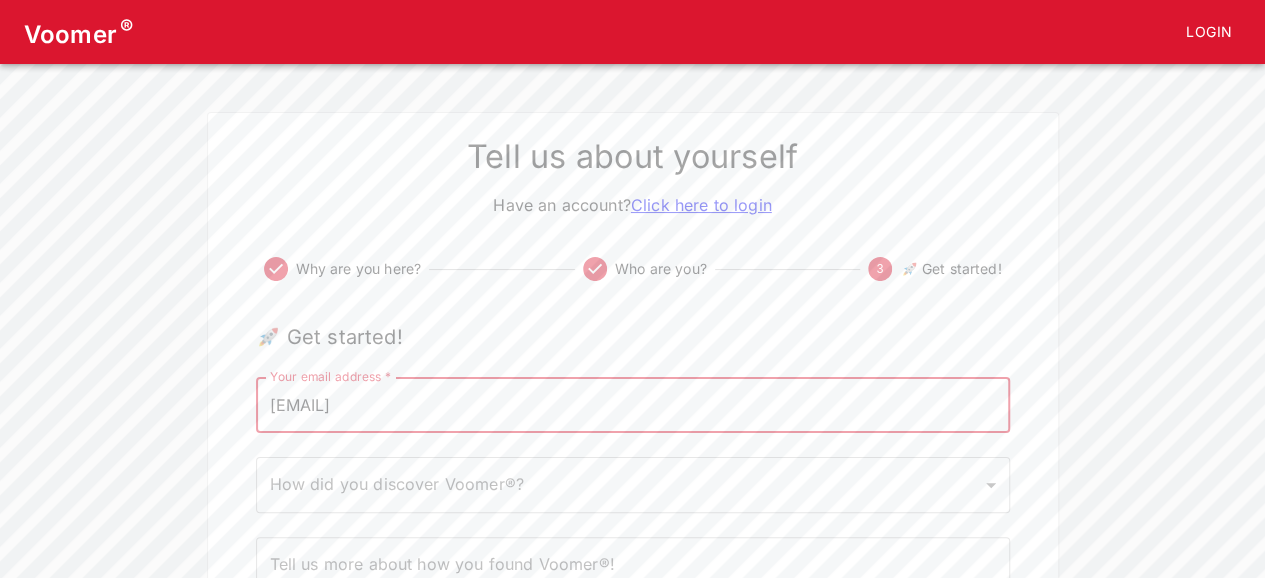 type on "[EMAIL]" 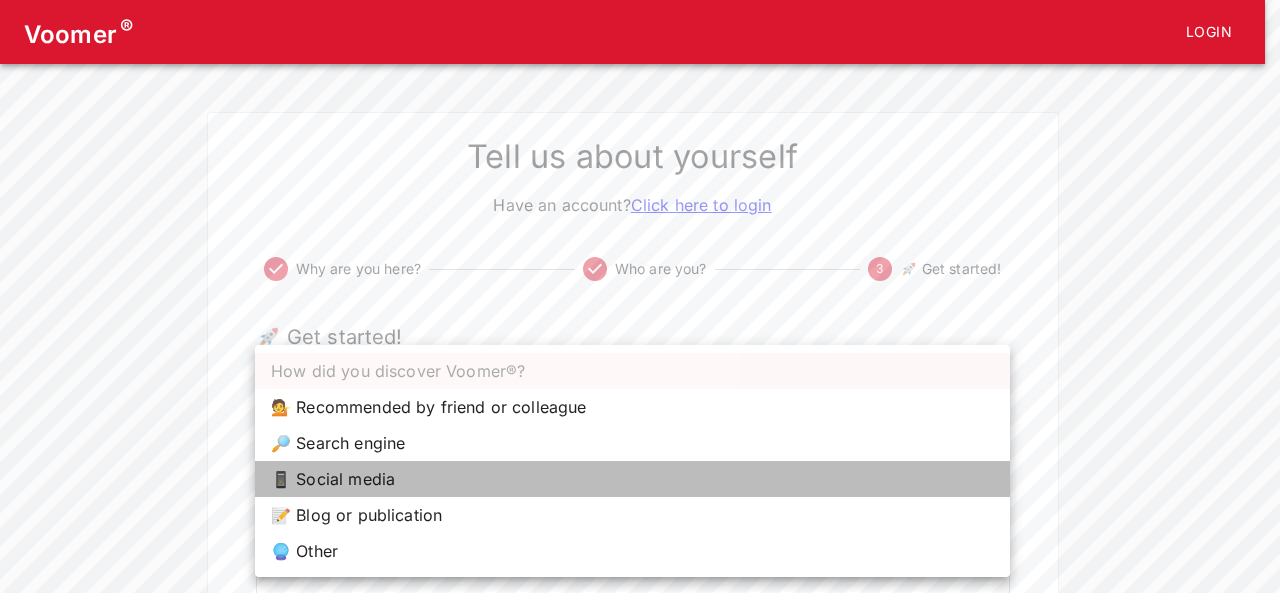 click on "📱 Social media" at bounding box center (632, 479) 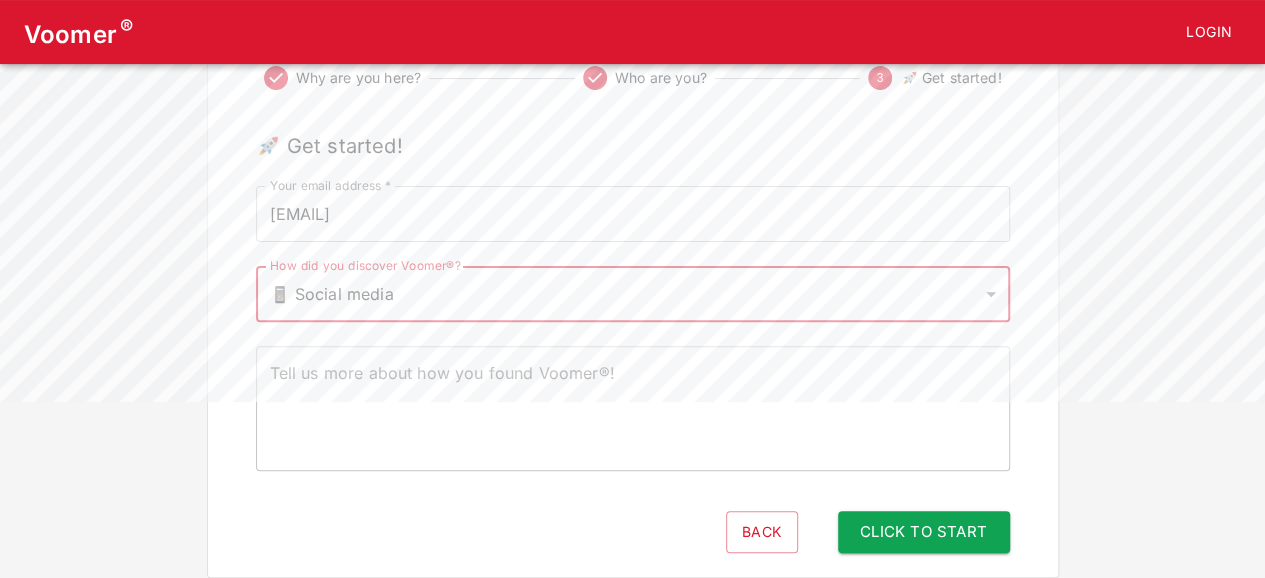 scroll, scrollTop: 200, scrollLeft: 0, axis: vertical 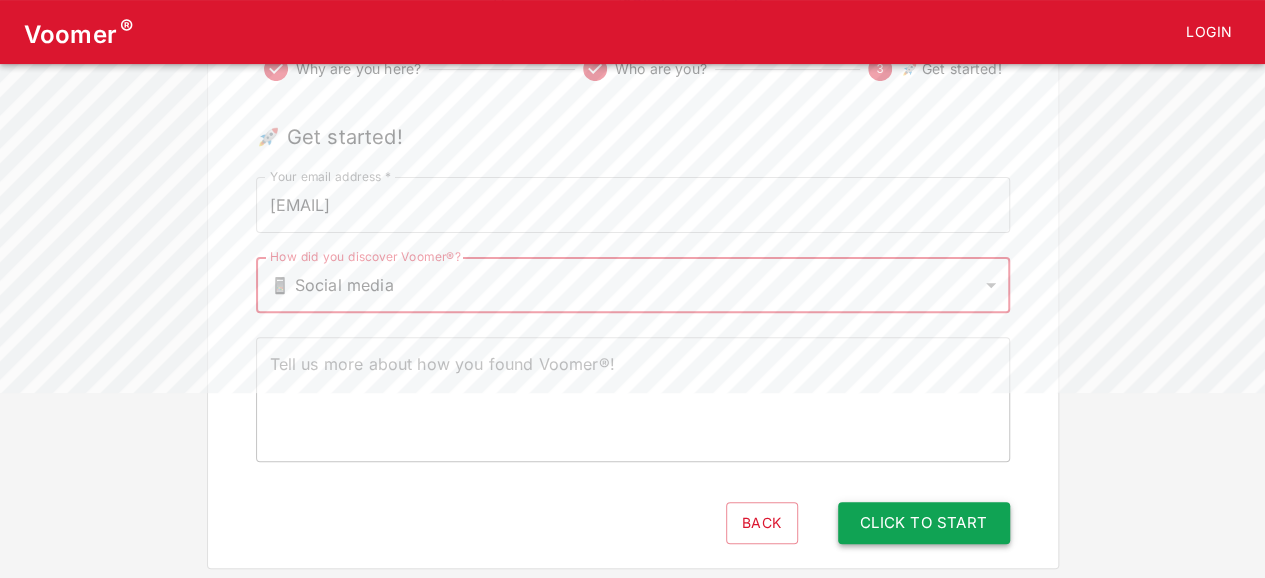 click on "Click to Start" at bounding box center [924, 523] 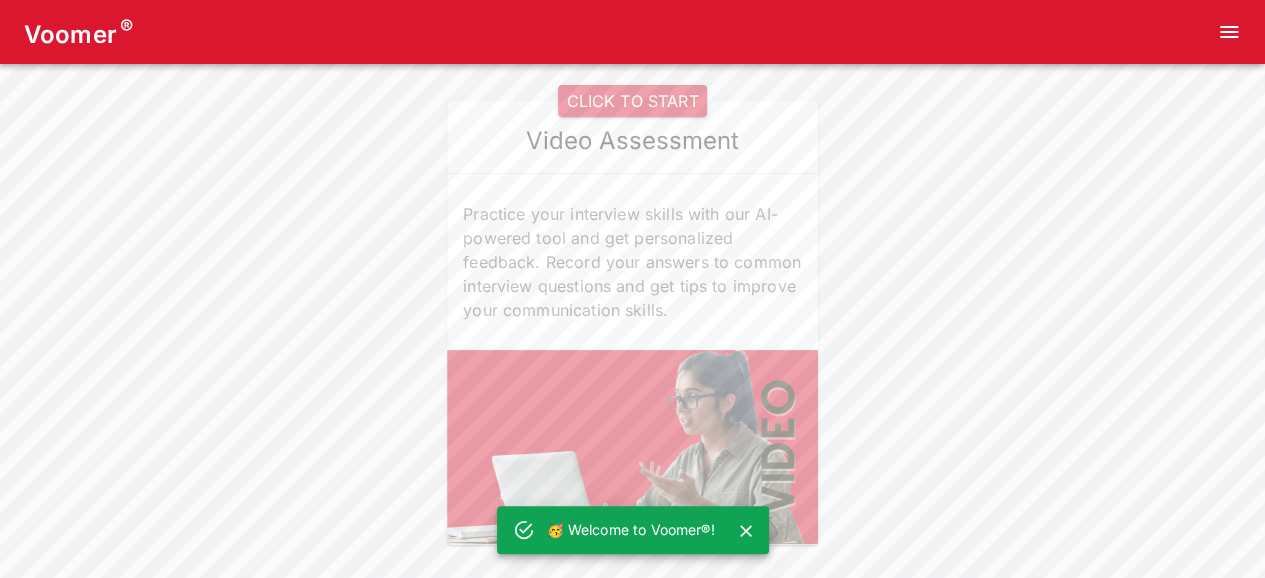 scroll, scrollTop: 0, scrollLeft: 0, axis: both 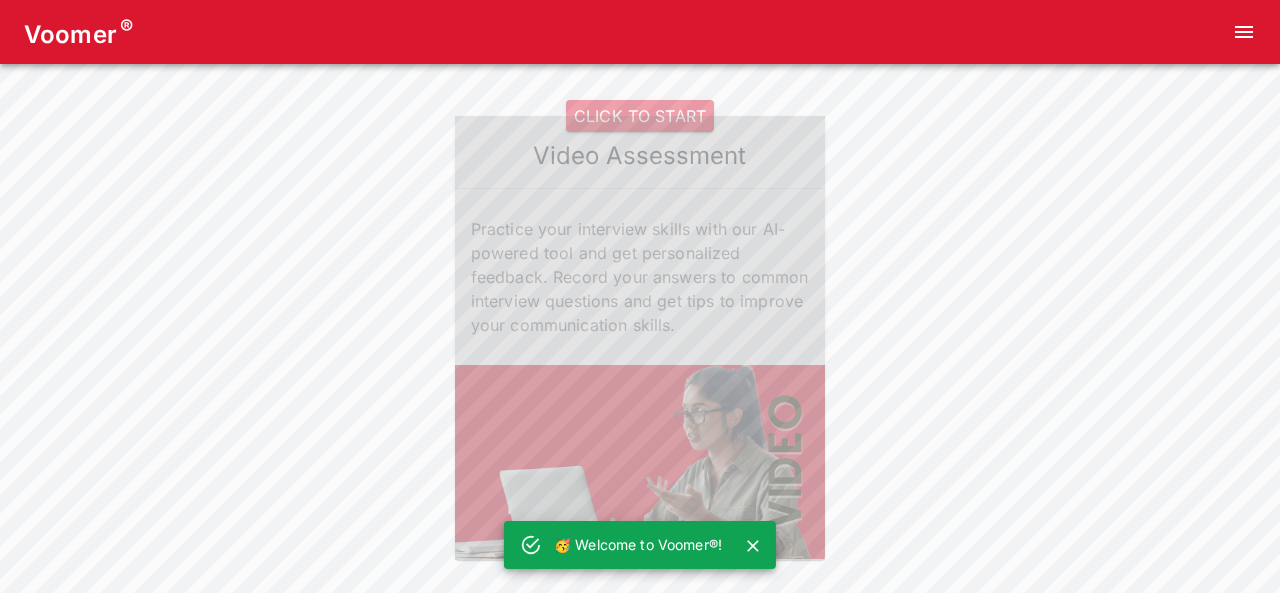 click on "CLICK TO START" at bounding box center [640, 116] 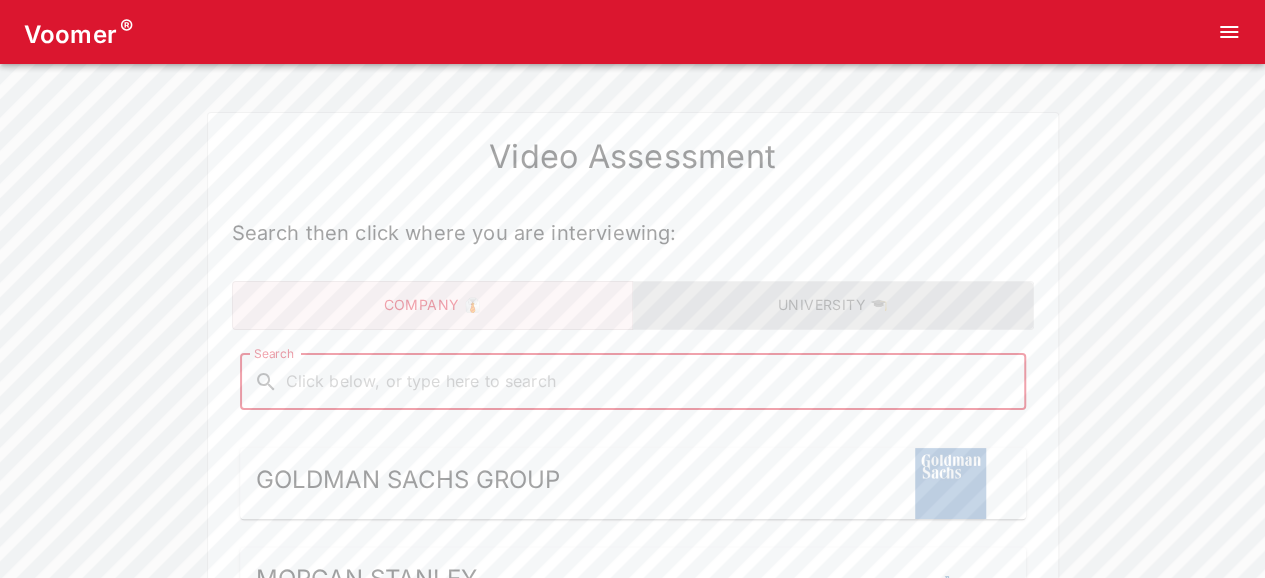 click on "University 🎓" at bounding box center (833, 305) 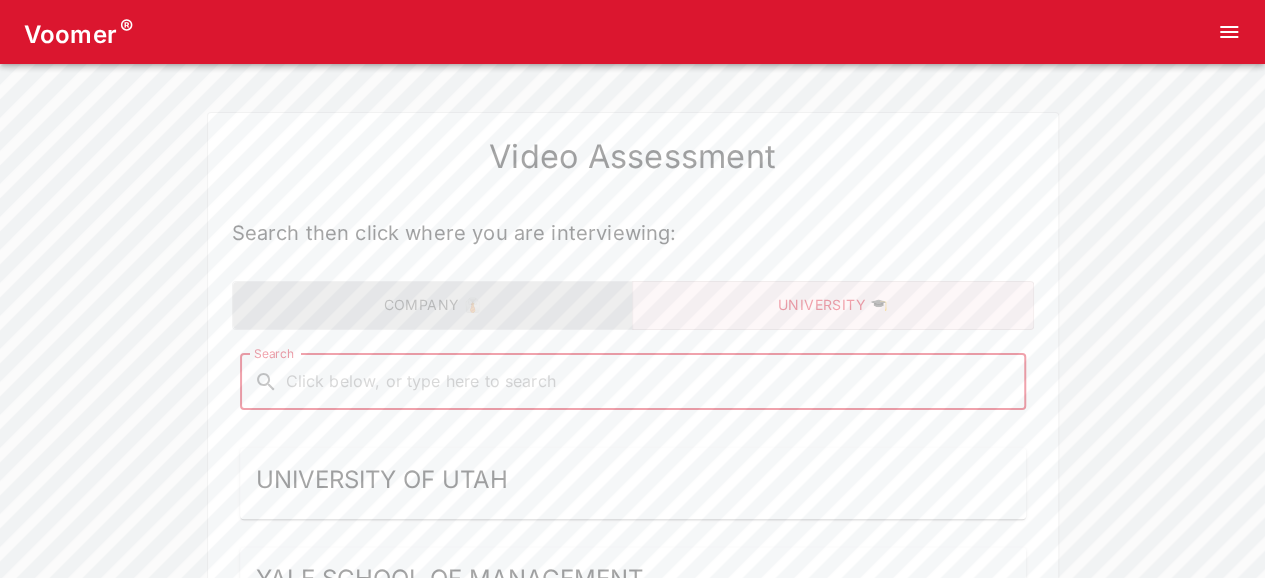 click on "Company 👔" at bounding box center (433, 305) 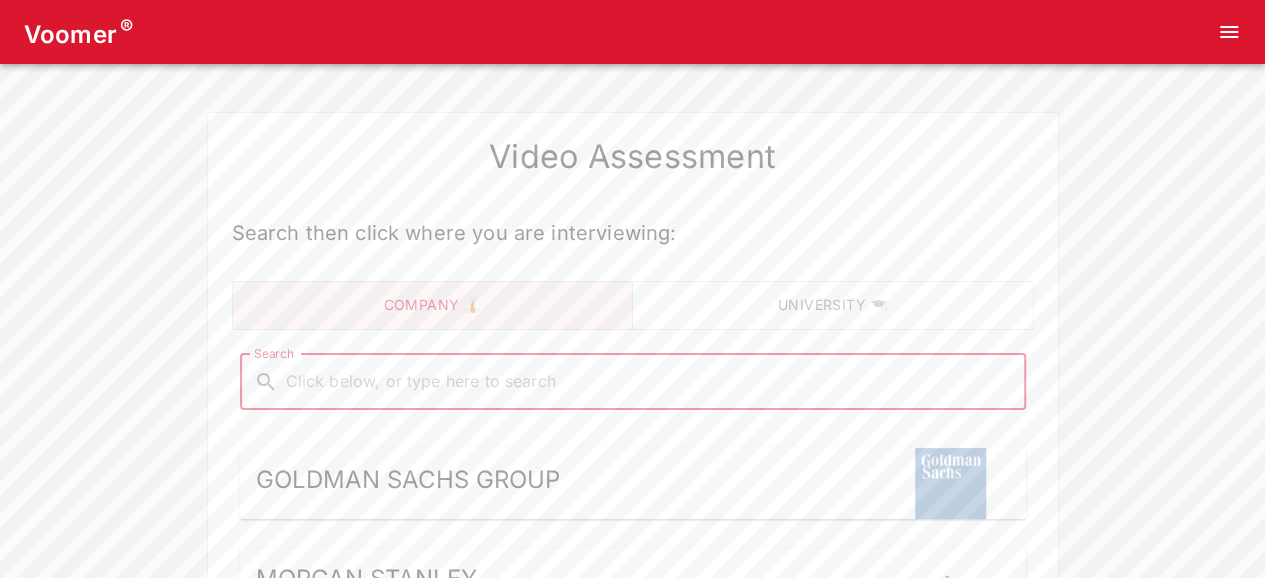 click on "Search" at bounding box center [649, 382] 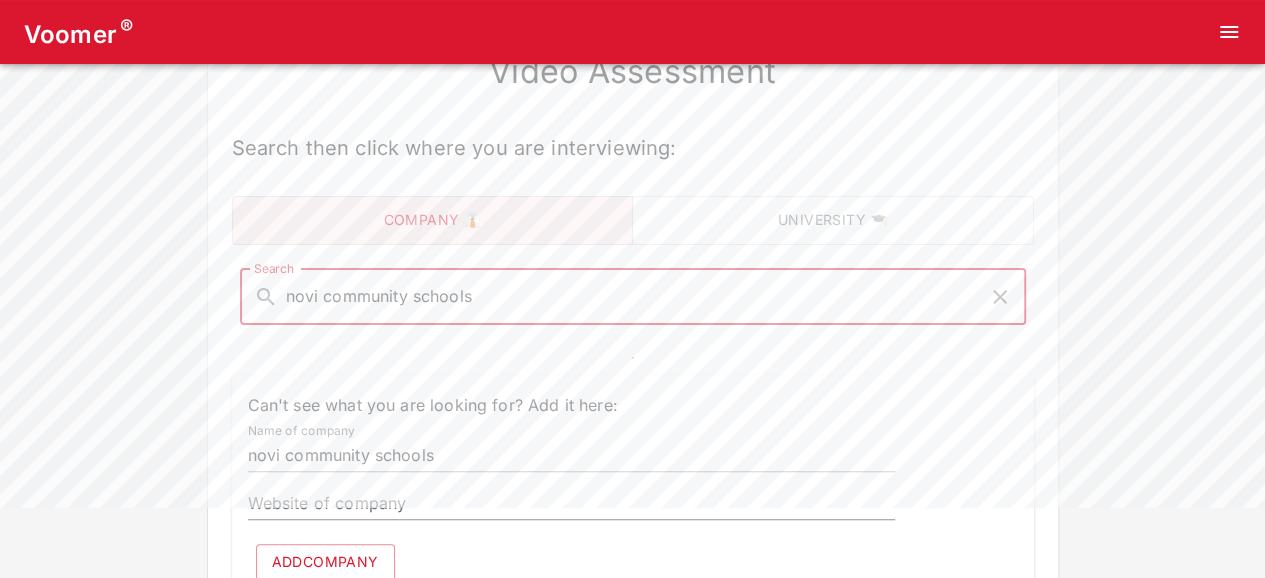 scroll, scrollTop: 200, scrollLeft: 0, axis: vertical 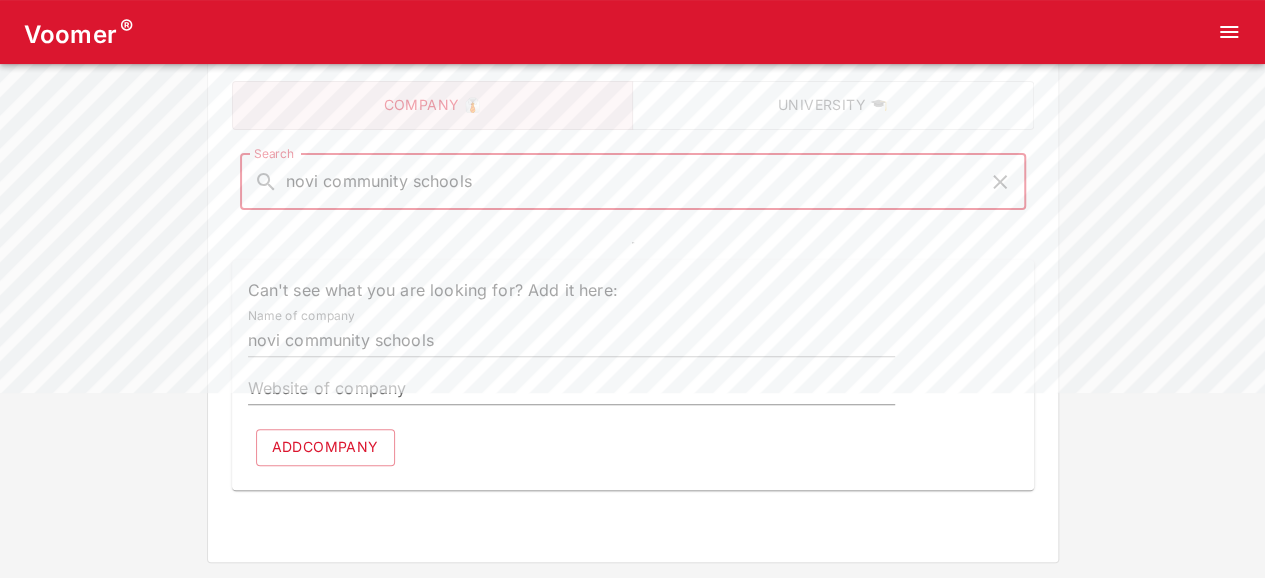 type on "novi community schools" 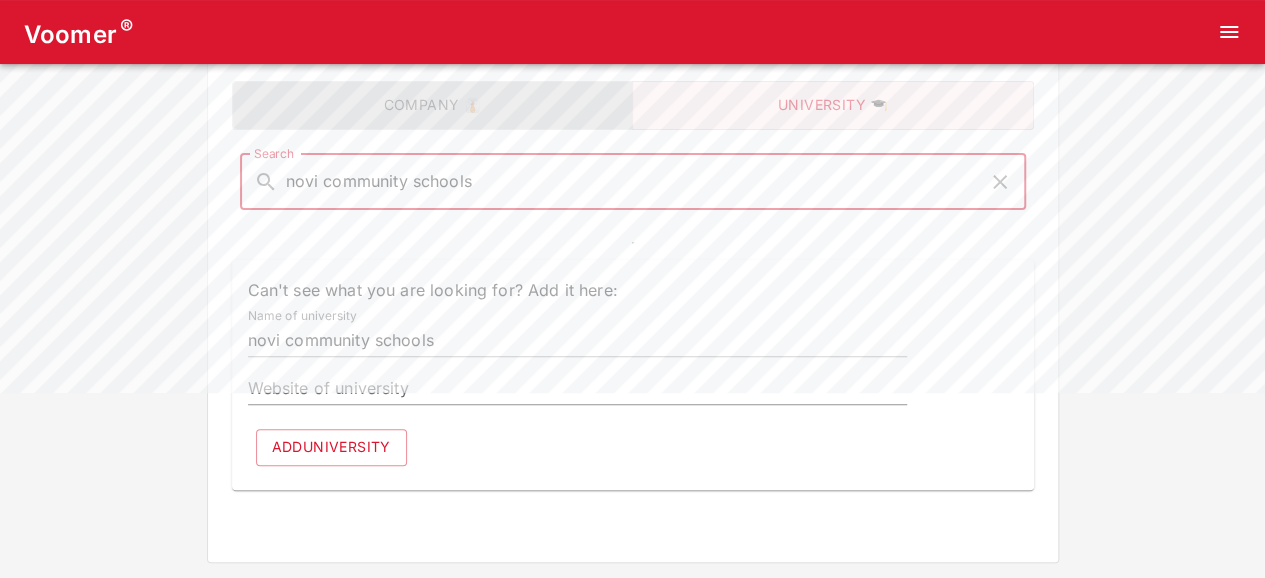 click on "Company 👔" at bounding box center [433, 105] 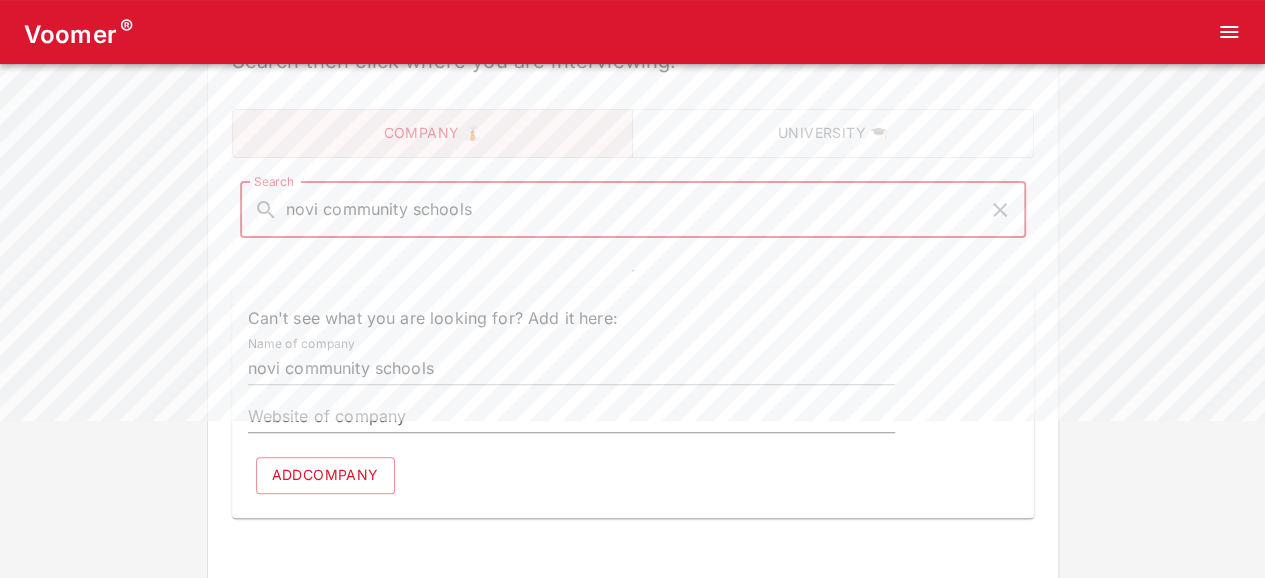 scroll, scrollTop: 130, scrollLeft: 0, axis: vertical 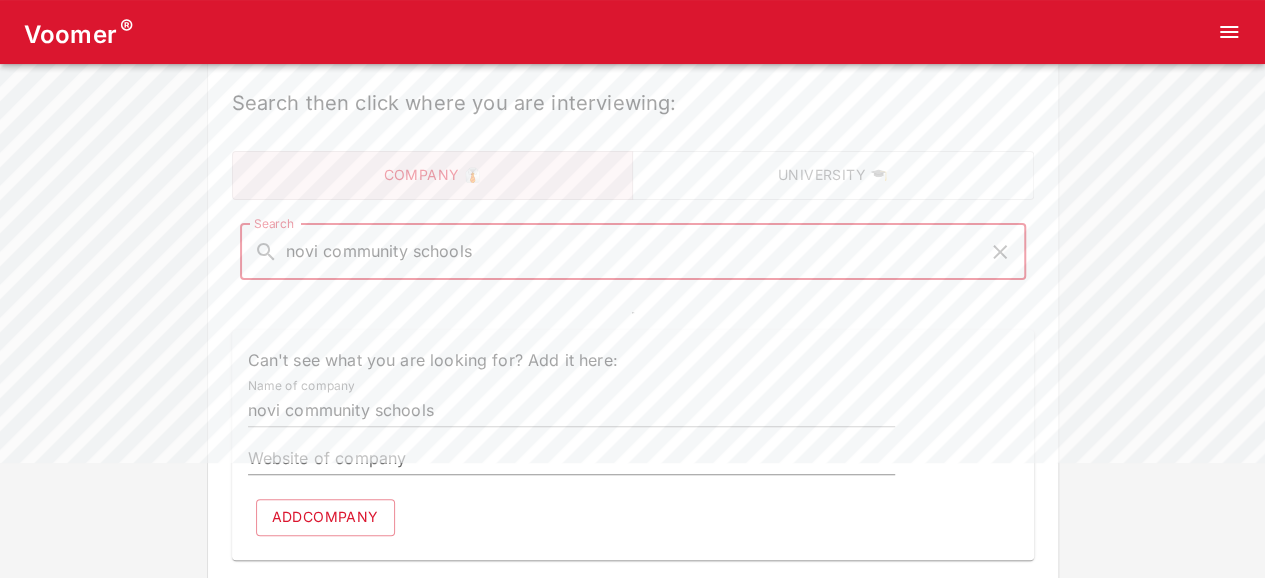 click on "Website of company" at bounding box center (571, 459) 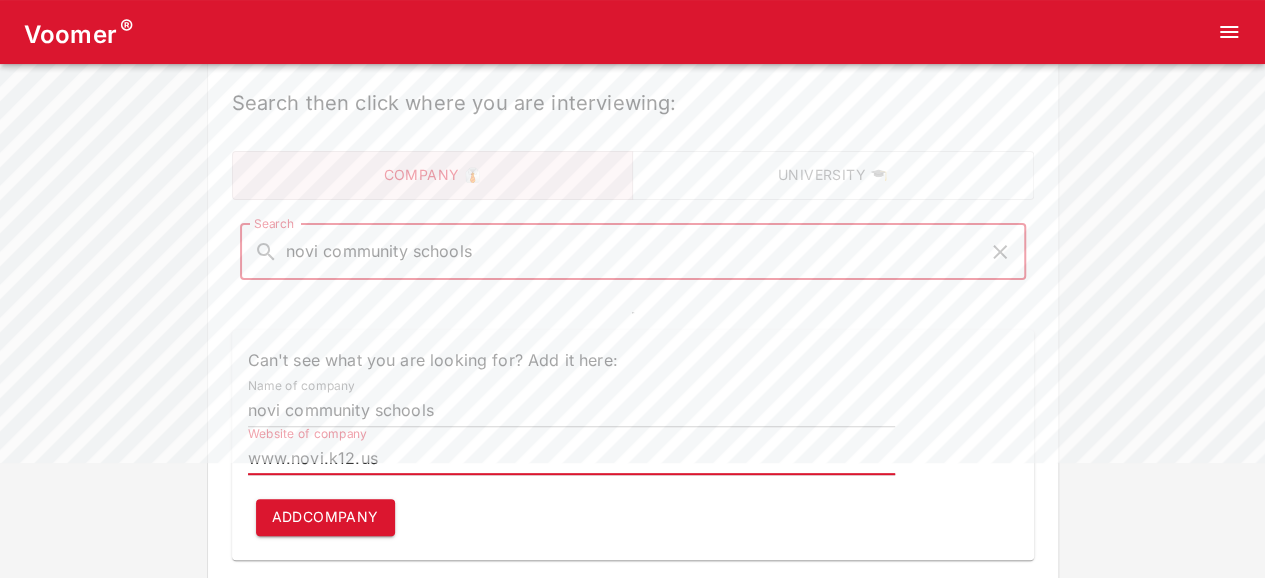 click on "Add  company" at bounding box center (325, 517) 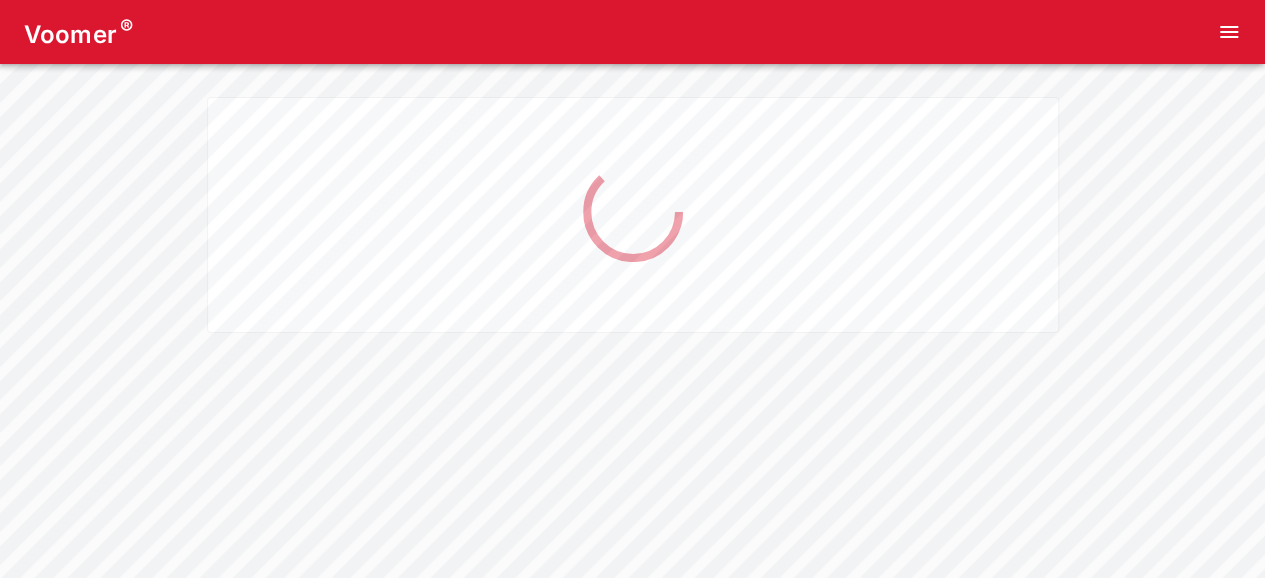 scroll, scrollTop: 0, scrollLeft: 0, axis: both 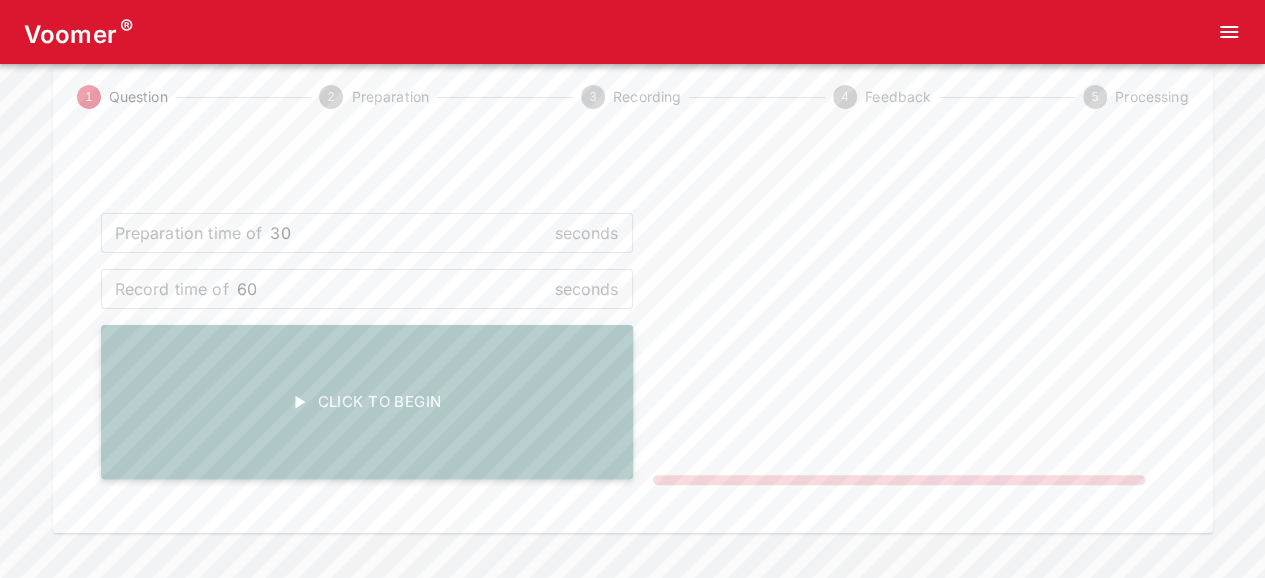 click on "Click To Begin" at bounding box center [367, 402] 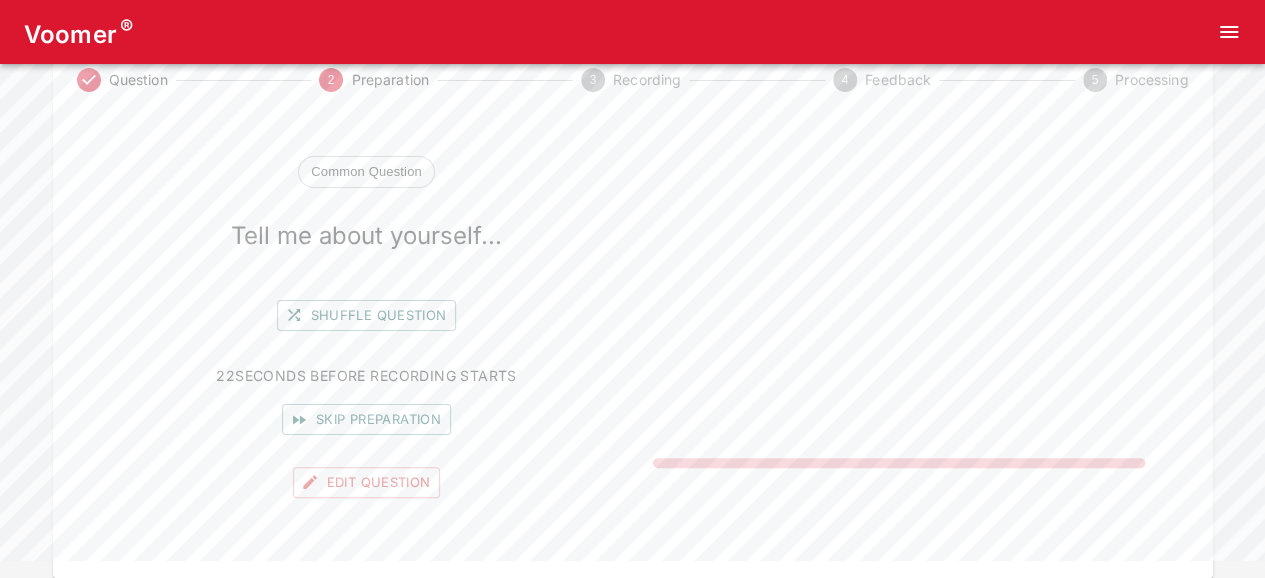 scroll, scrollTop: 94, scrollLeft: 0, axis: vertical 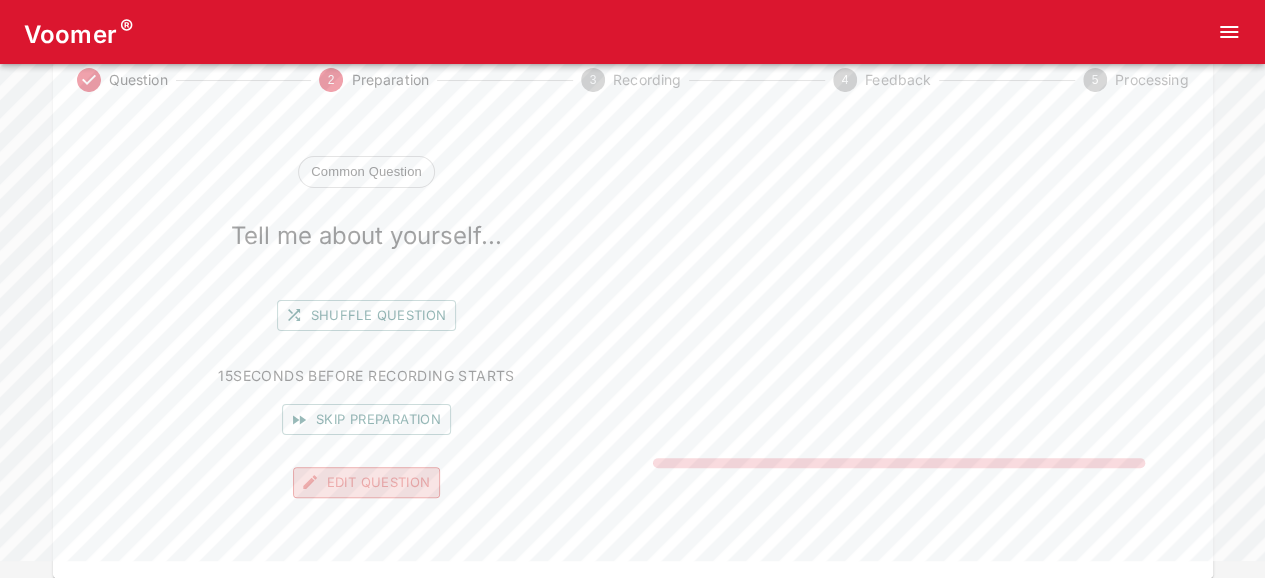 click on "Edit Question" at bounding box center [367, 482] 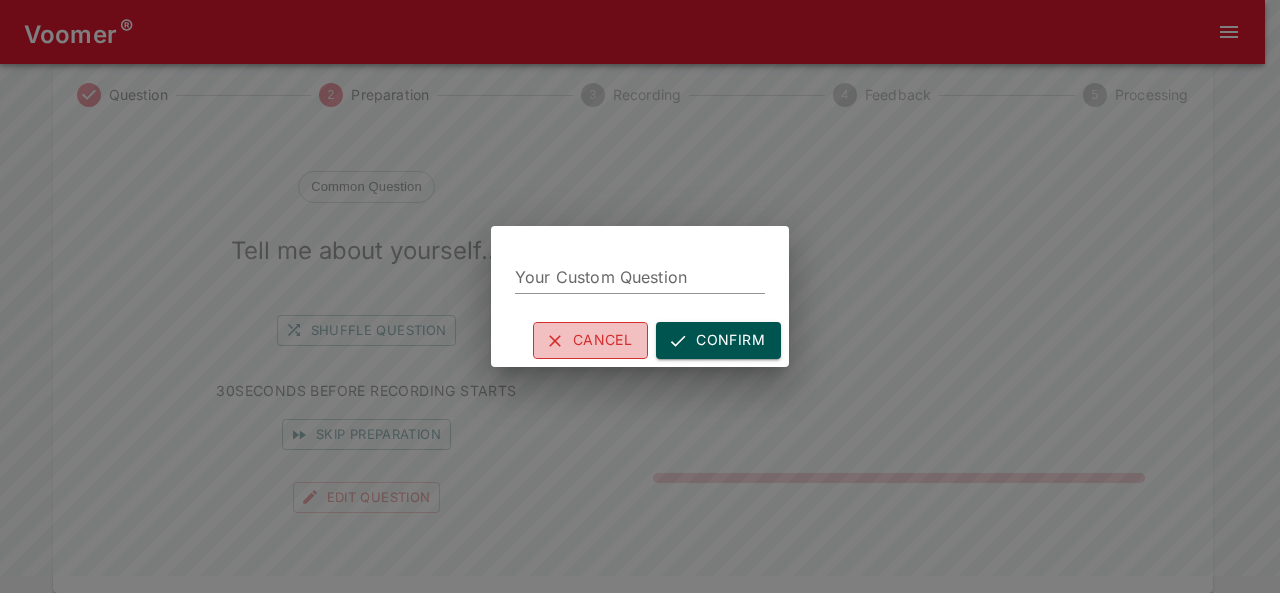 click on "Cancel" at bounding box center (590, 340) 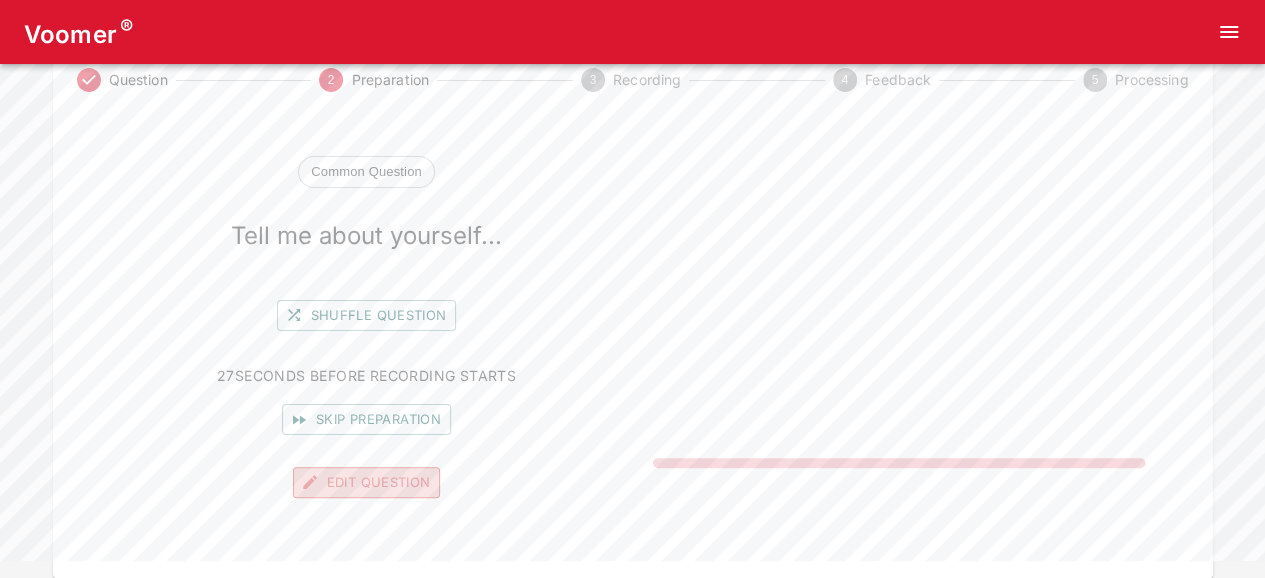 click on "Edit Question" at bounding box center [367, 482] 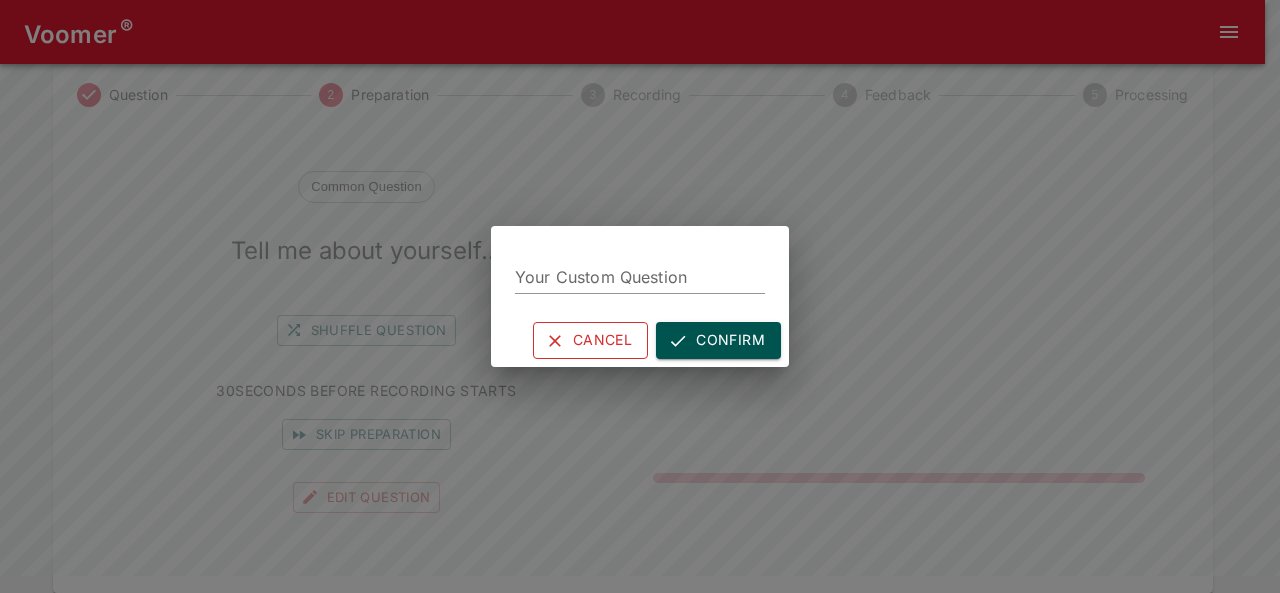 click on "Cancel" at bounding box center (590, 340) 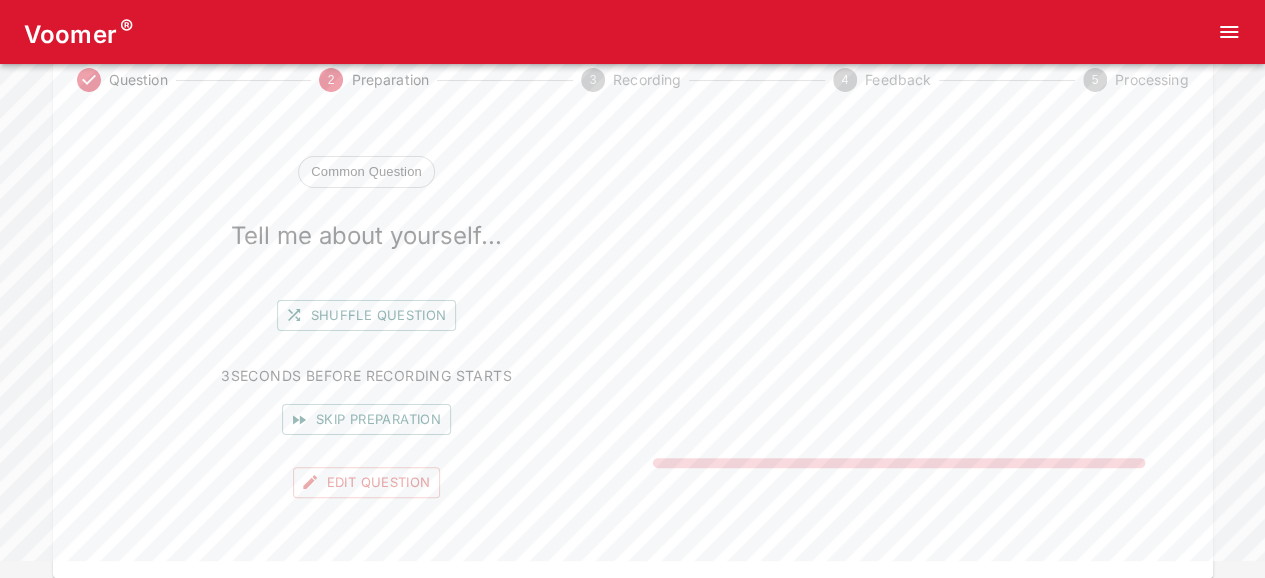 scroll, scrollTop: 94, scrollLeft: 0, axis: vertical 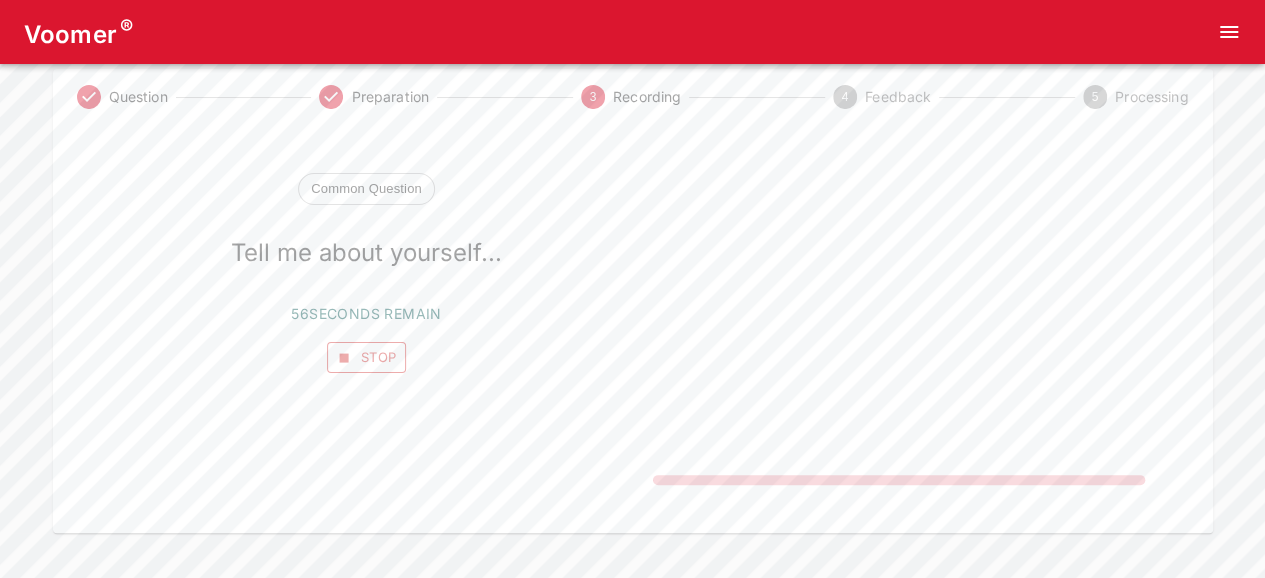 click on "Stop" at bounding box center (367, 357) 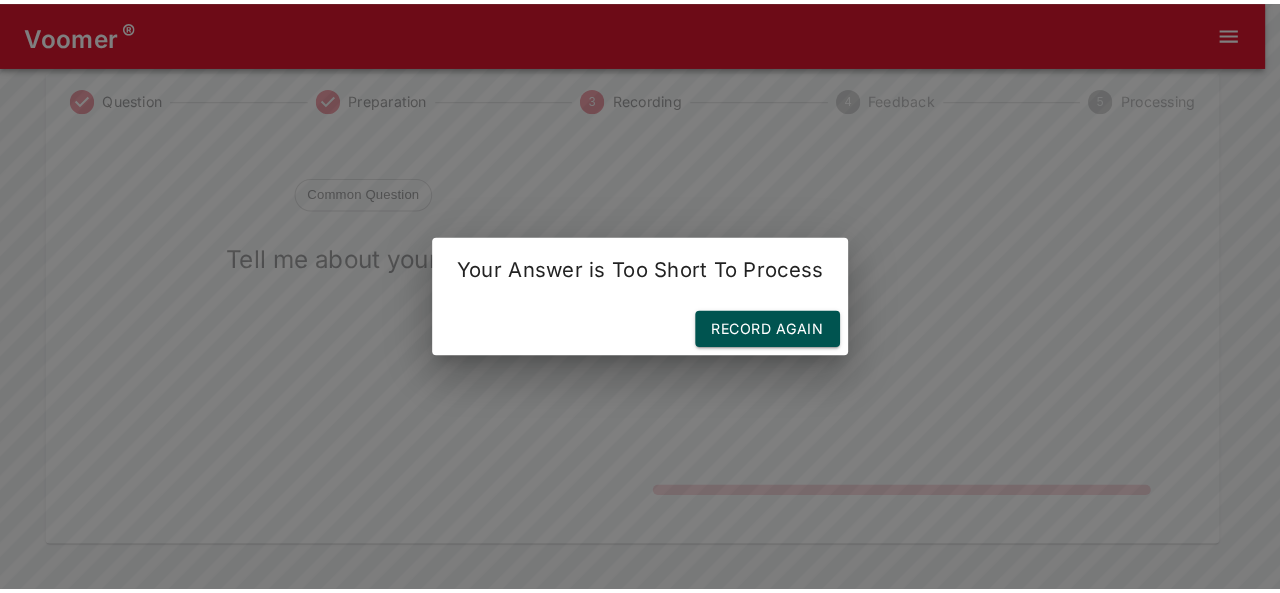 scroll, scrollTop: 79, scrollLeft: 0, axis: vertical 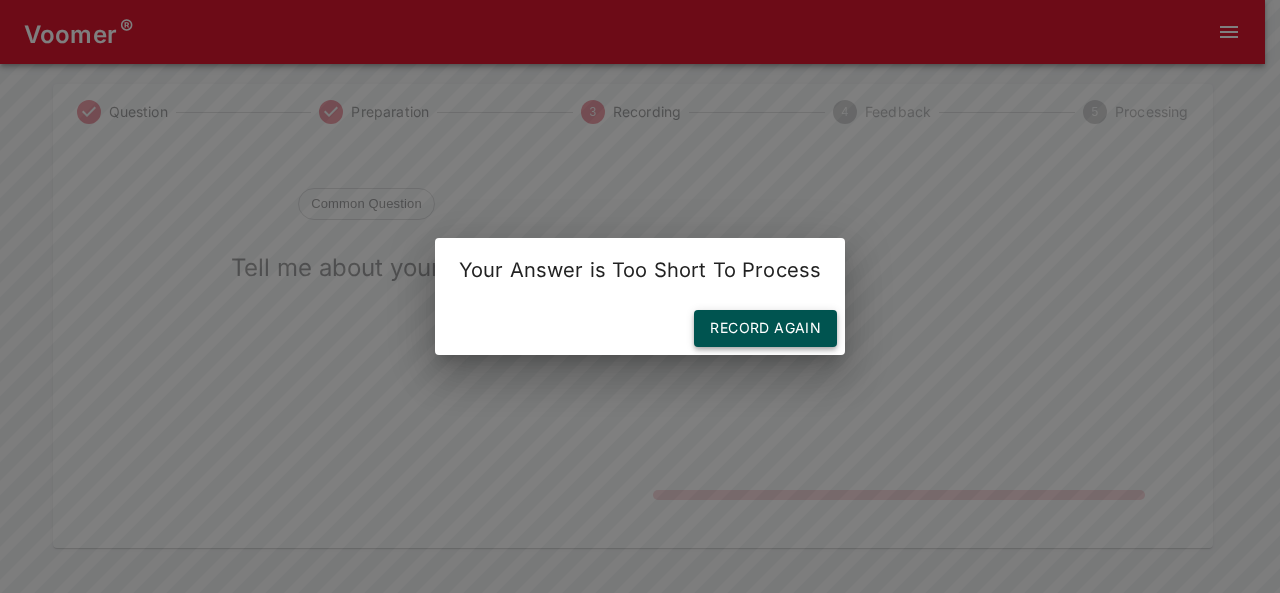 click on "Record Again" at bounding box center (765, 328) 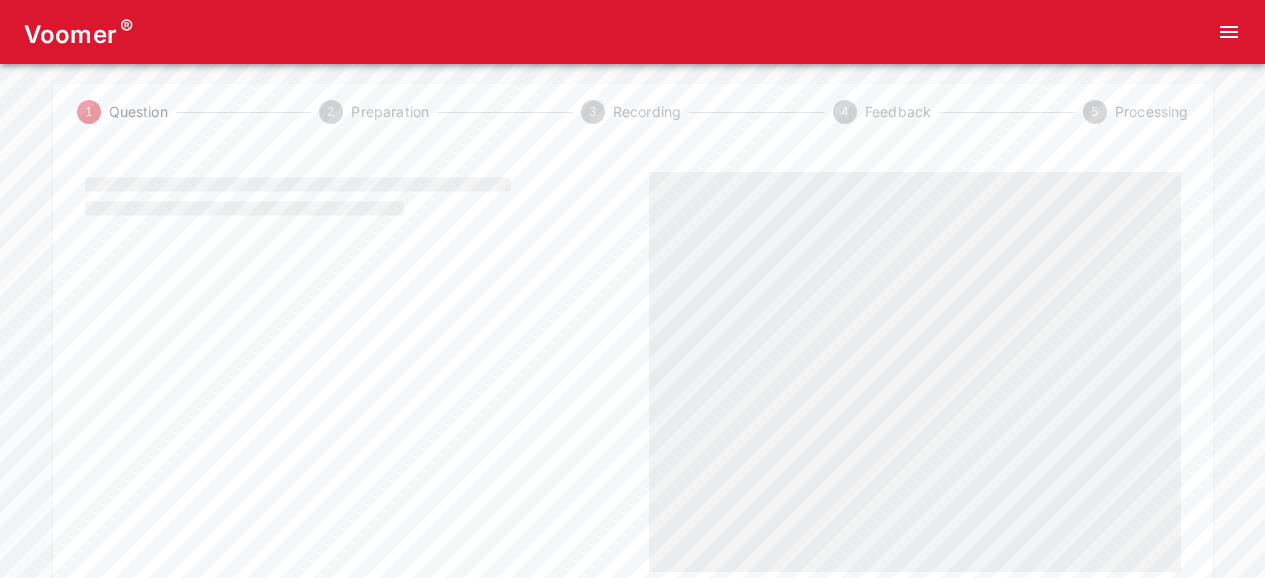scroll, scrollTop: 0, scrollLeft: 0, axis: both 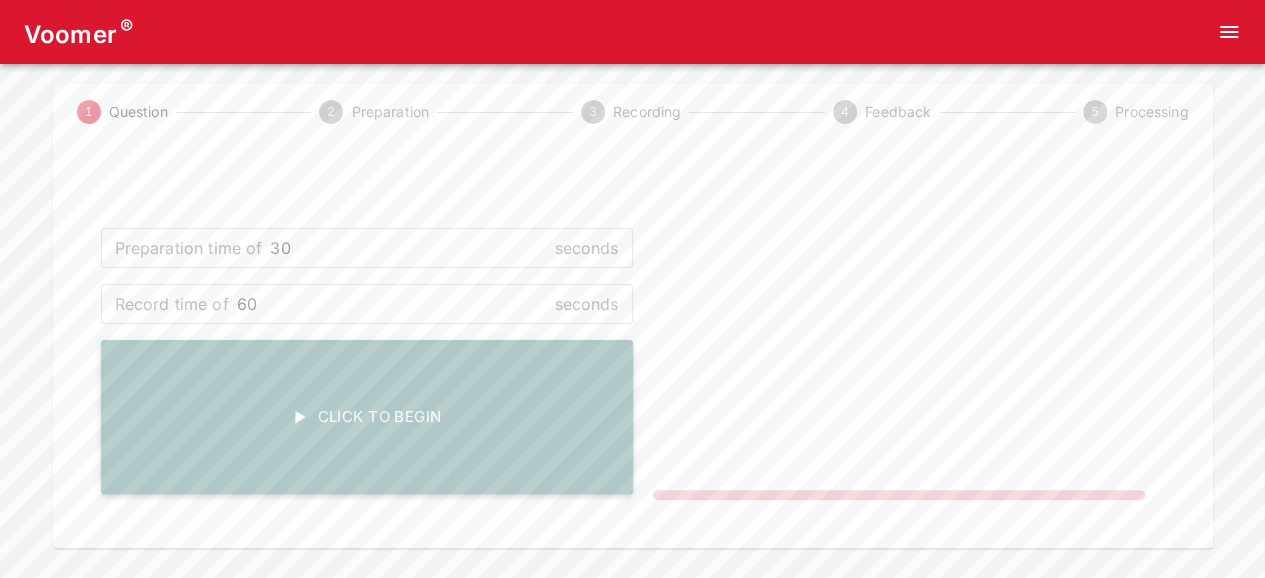 click on "Click To Begin" at bounding box center [367, 417] 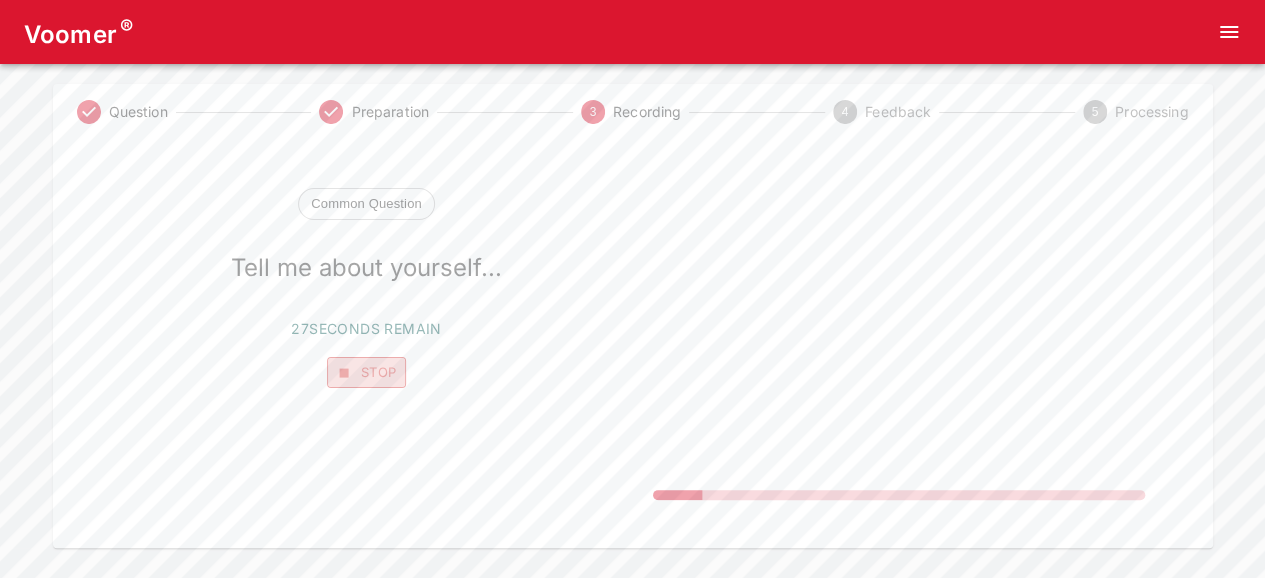 click on "Stop" at bounding box center [367, 372] 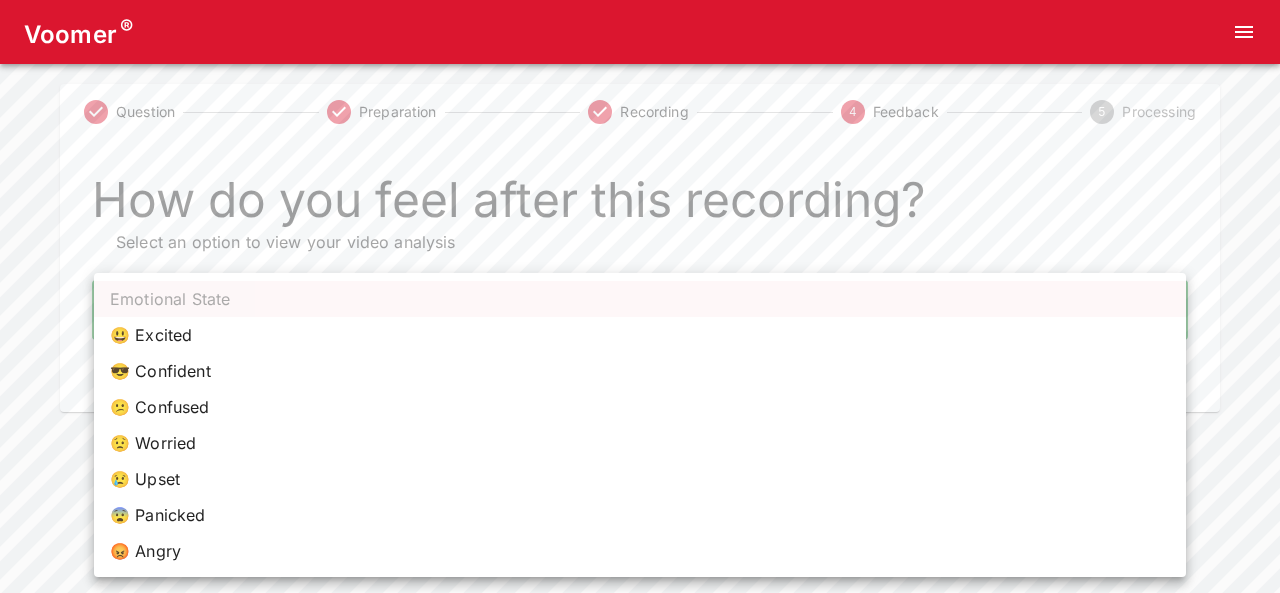 click on "Voomer ® Question Preparation Recording 4 Feedback 5 Processing How do you feel after this recording? Select an option to view your video analysis How are you feeling? ​ How are you feeling? Home Analysis Tokens: 0 Pricing Log Out Emotional State  😃 Excited  😎 Confident  😕 Confused 😟 Worried  😢 Upset  😨 Panicked  😡 Angry" at bounding box center (640, 206) 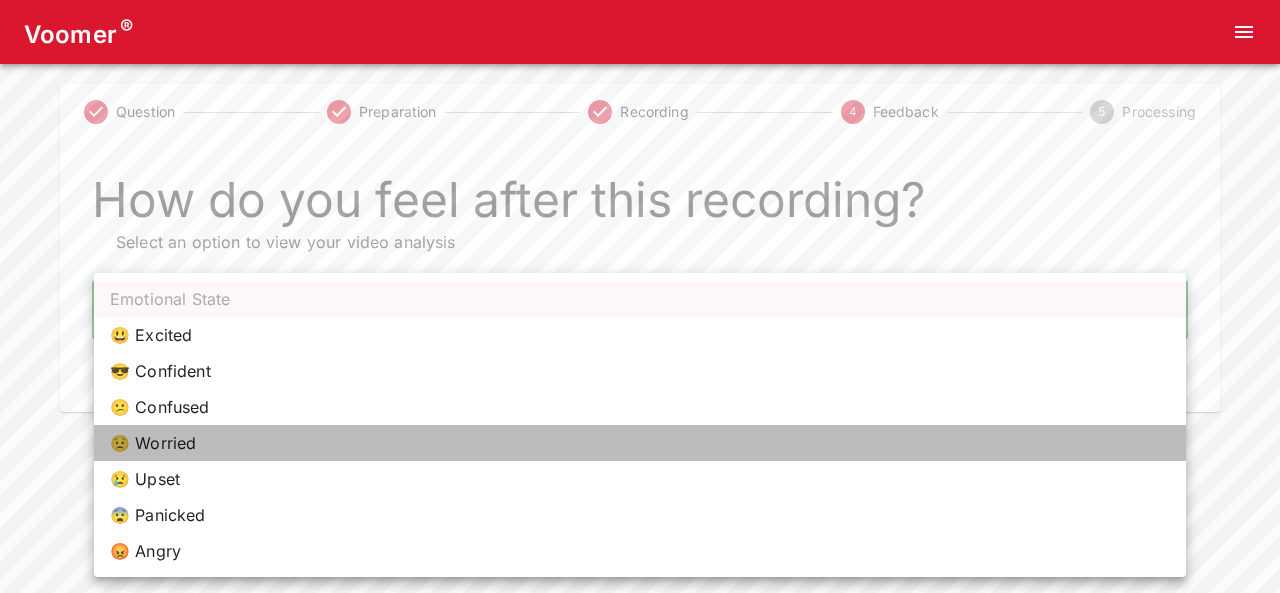 click on "😟 Worried" at bounding box center [640, 443] 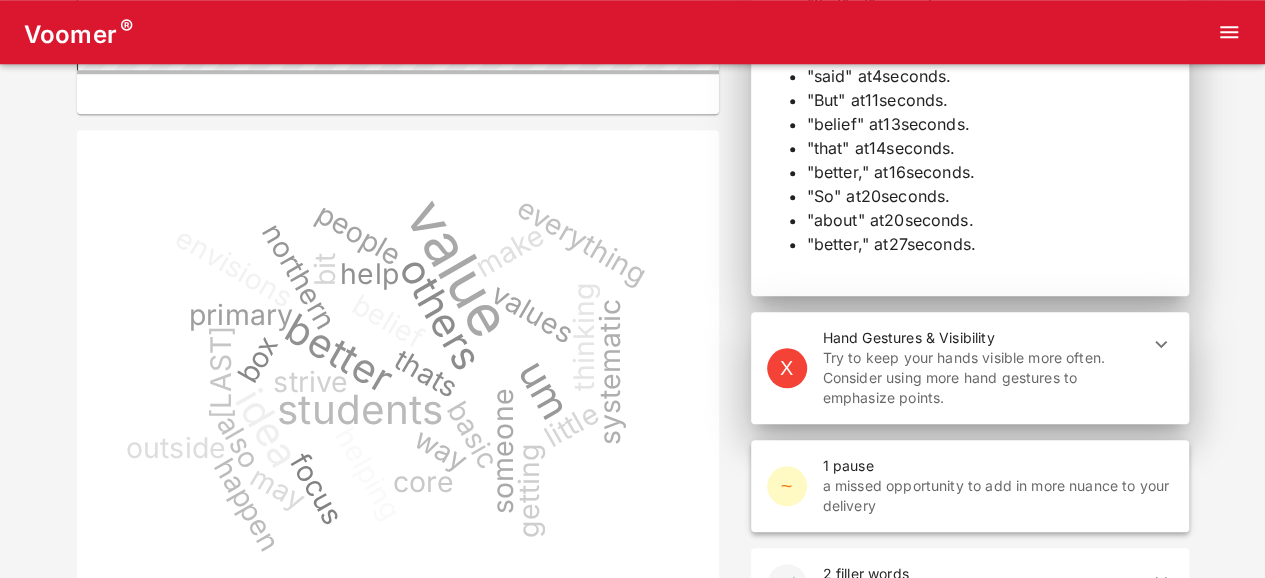 scroll, scrollTop: 900, scrollLeft: 0, axis: vertical 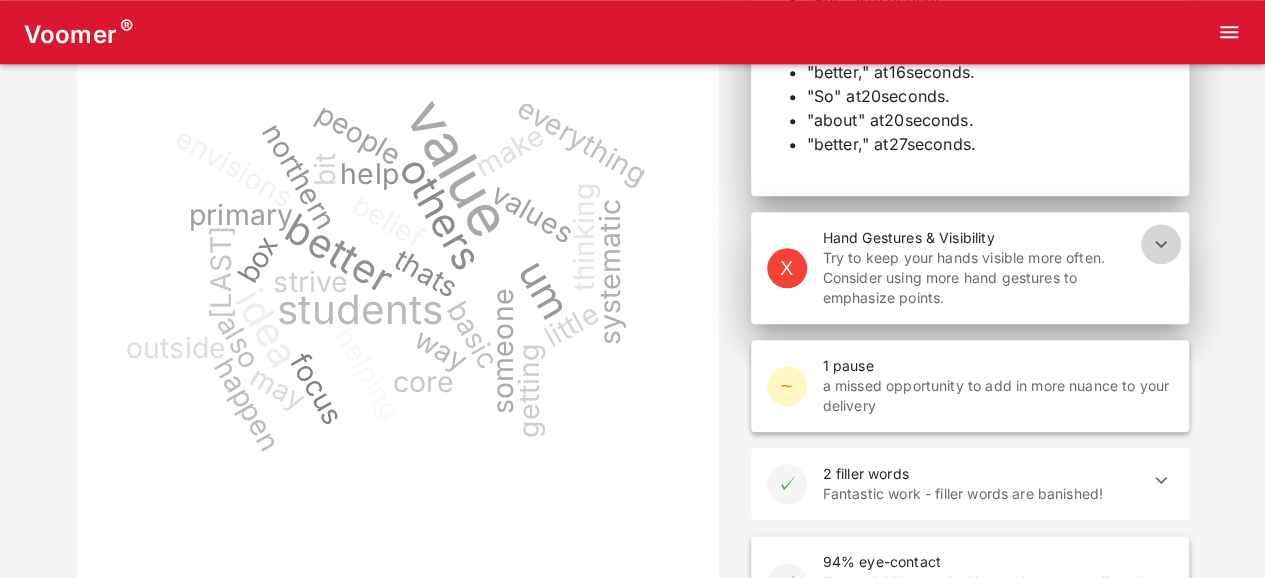 click at bounding box center [1161, 244] 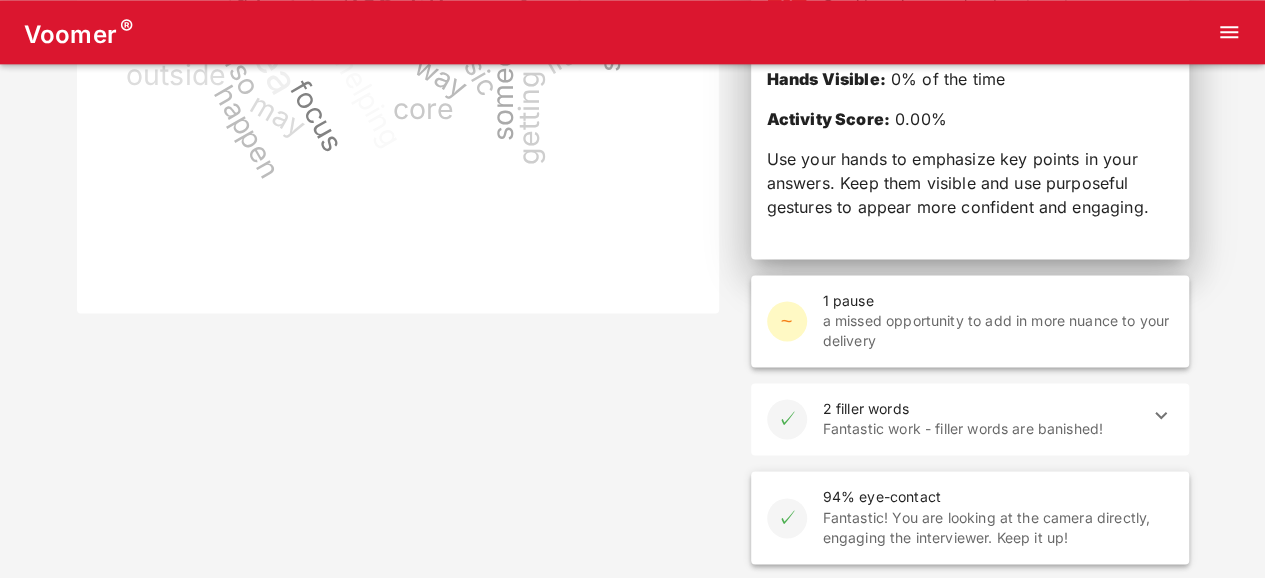 scroll, scrollTop: 1200, scrollLeft: 0, axis: vertical 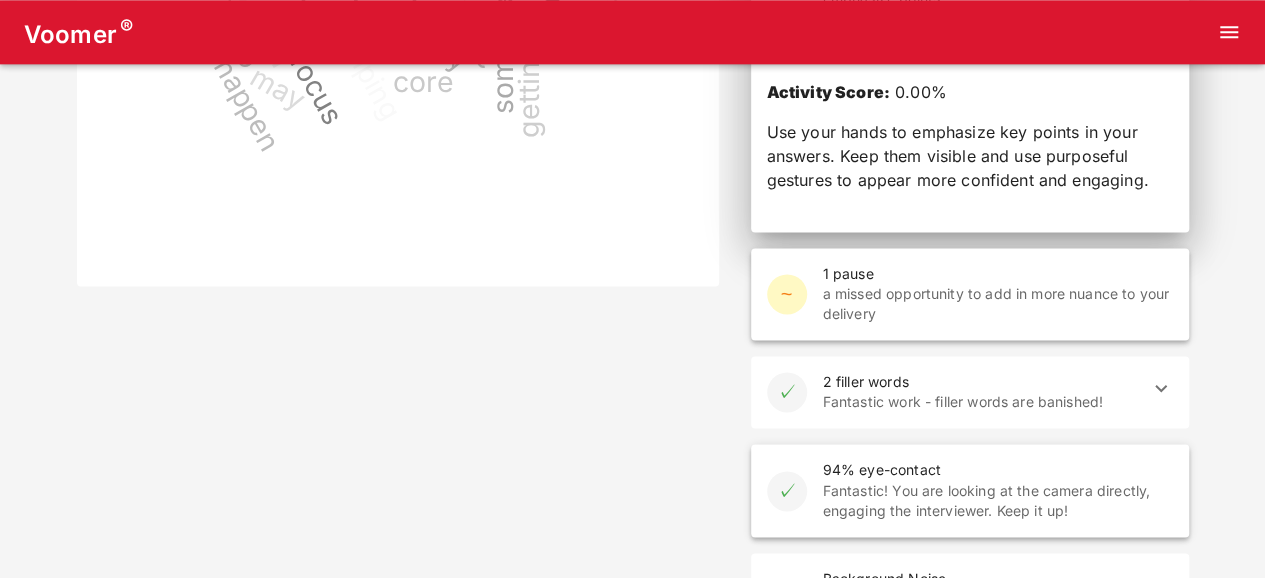 click at bounding box center (1161, 388) 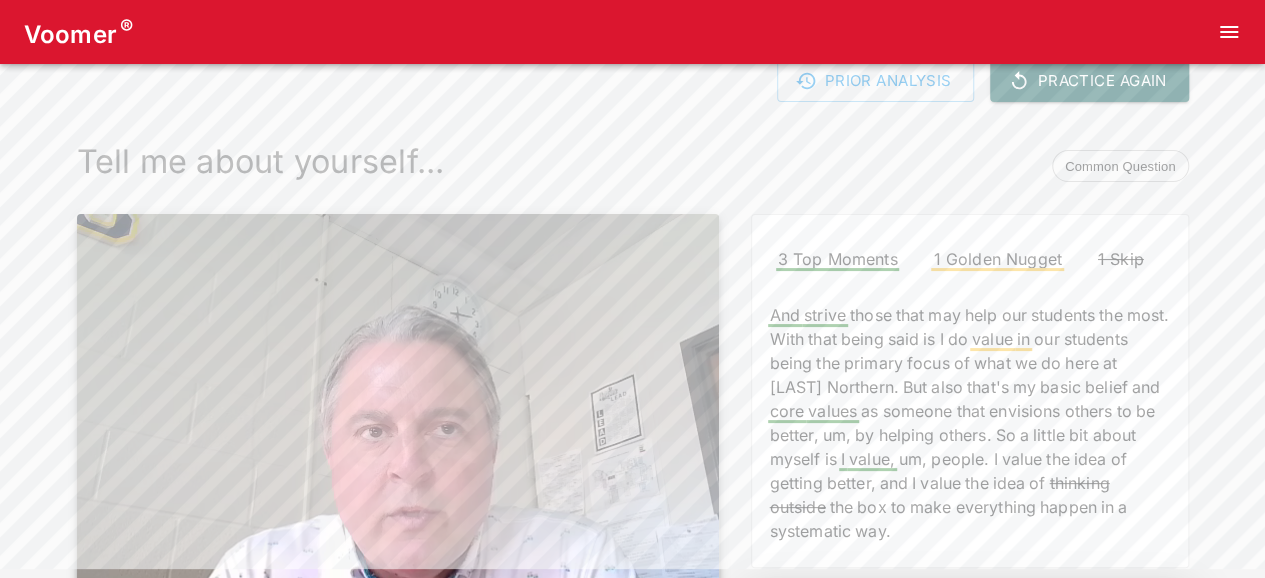 scroll, scrollTop: 0, scrollLeft: 0, axis: both 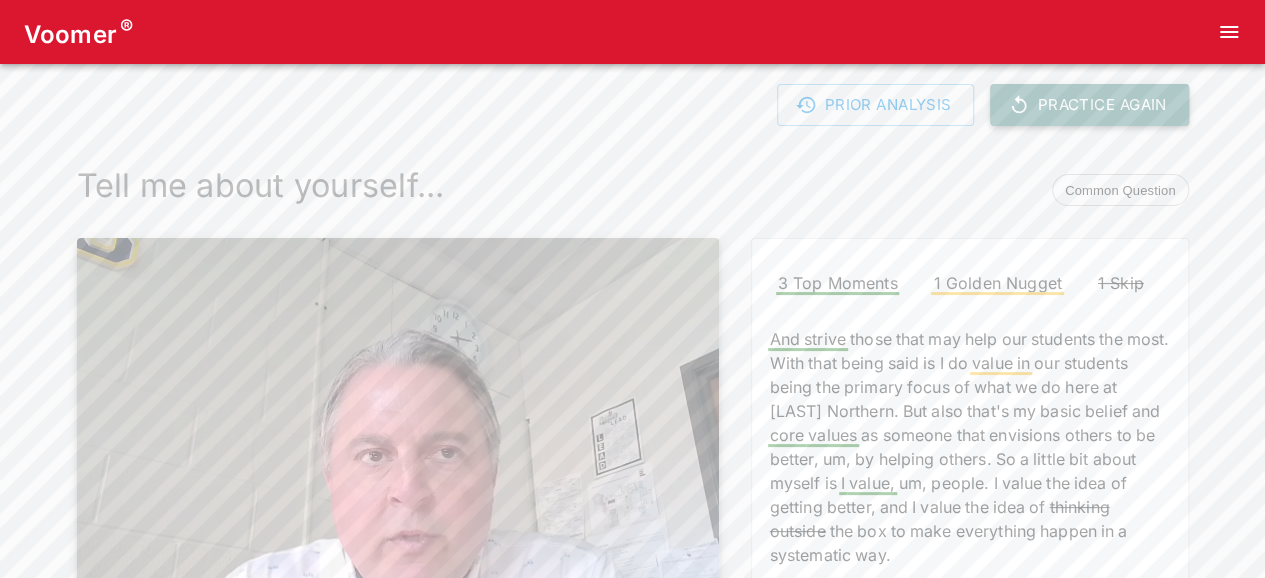 click on "Practice Again" at bounding box center (1089, 105) 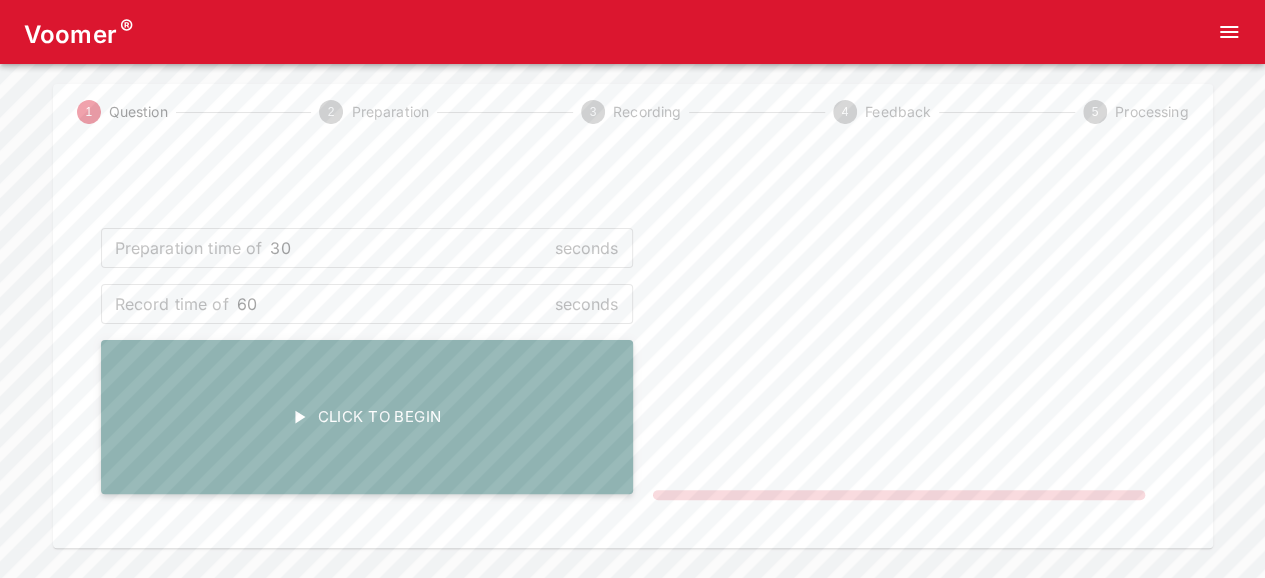 click on "Click To Begin" at bounding box center [367, 417] 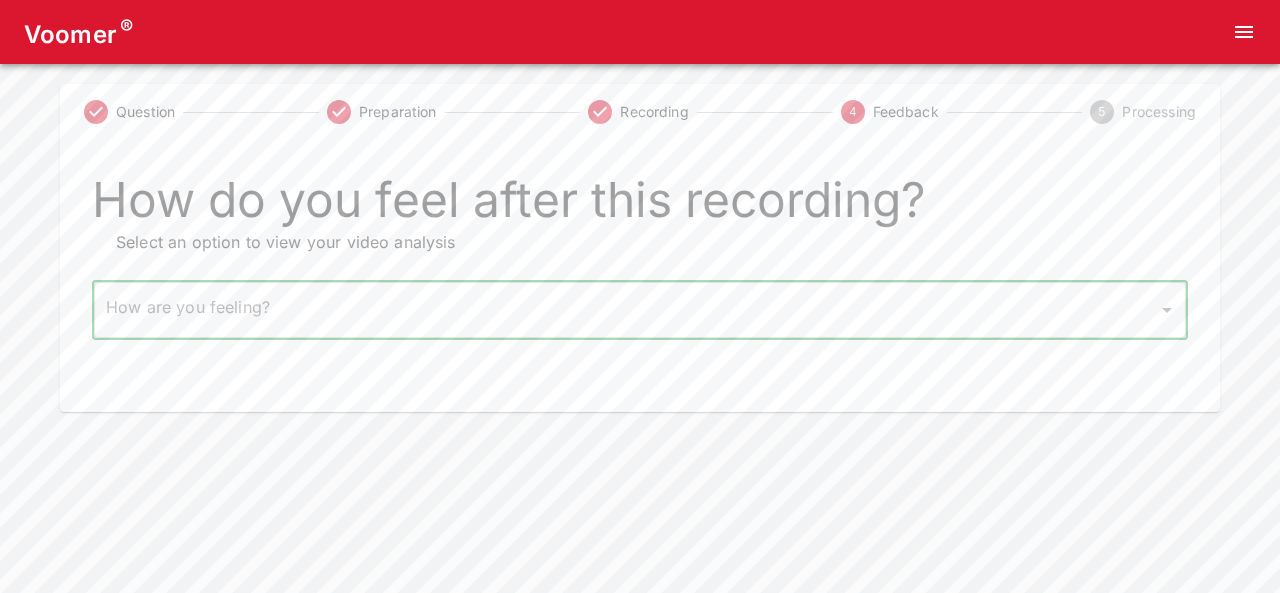 click on "Voomer ® Question Preparation Recording 4 Feedback 5 Processing How do you feel after this recording? Select an option to view your video analysis How are you feeling? ​ How are you feeling? Home Analysis Tokens: 0 Pricing Log Out" at bounding box center [640, 206] 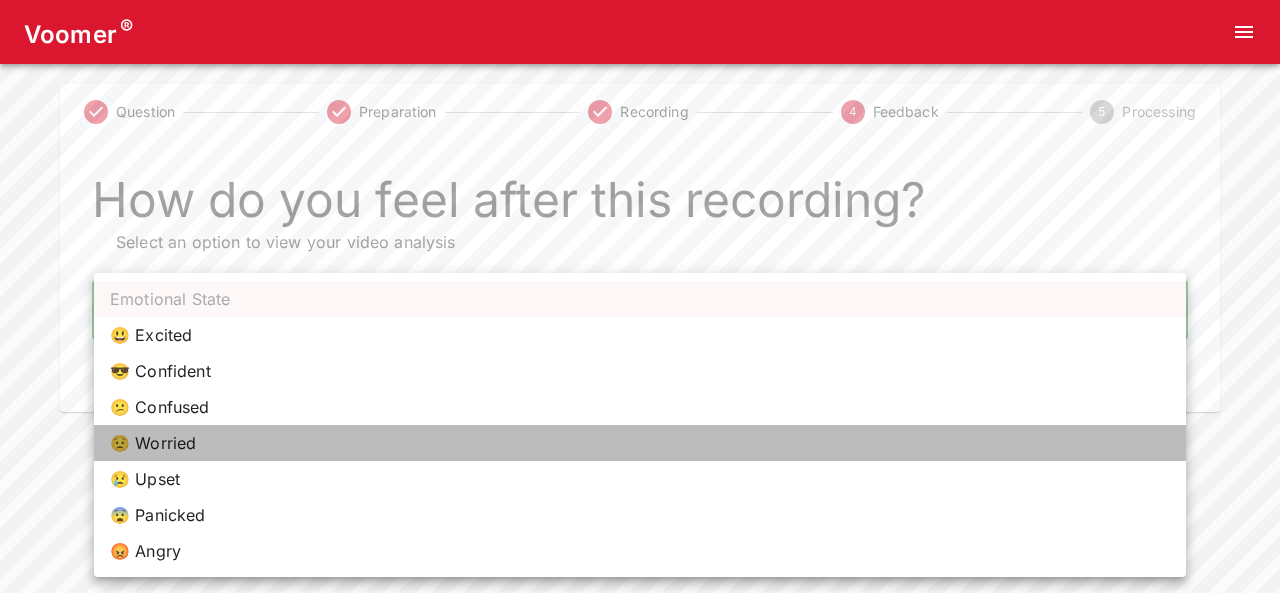 click on "😟 Worried" at bounding box center (640, 443) 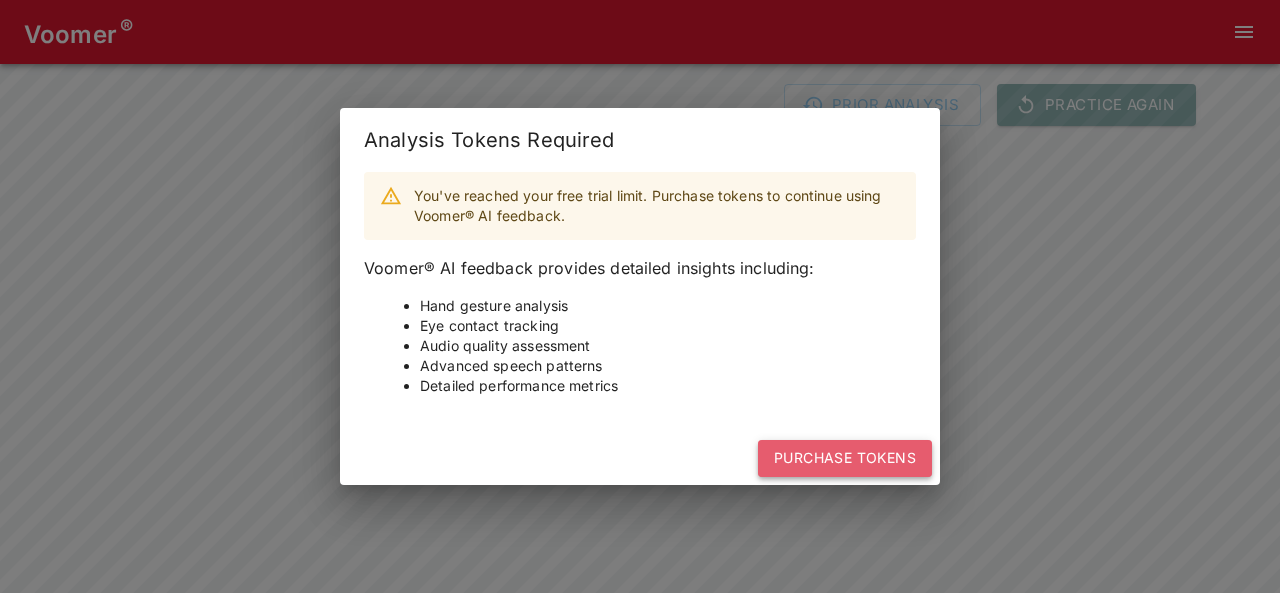 click on "Purchase Tokens" at bounding box center (845, 458) 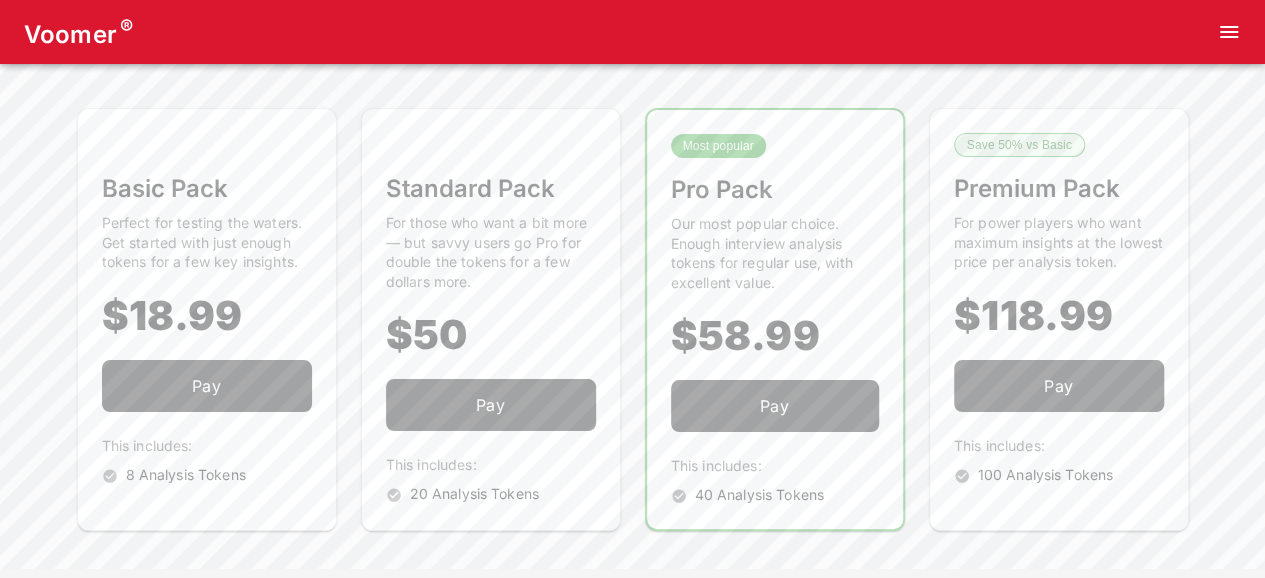 scroll, scrollTop: 0, scrollLeft: 0, axis: both 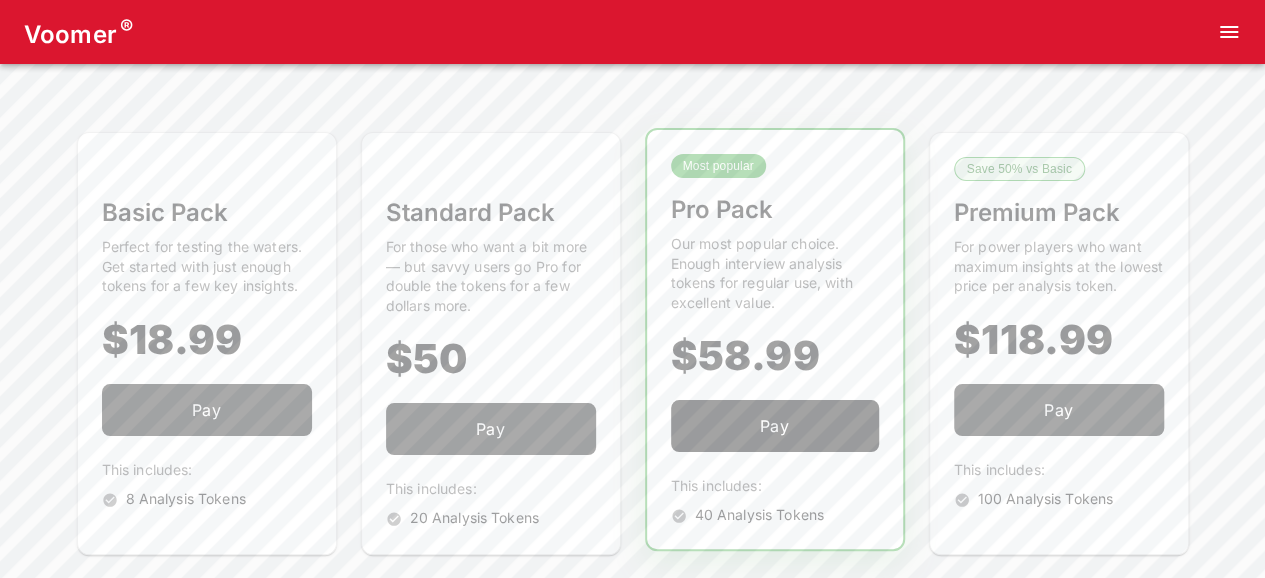 click on "Pay" at bounding box center (775, 426) 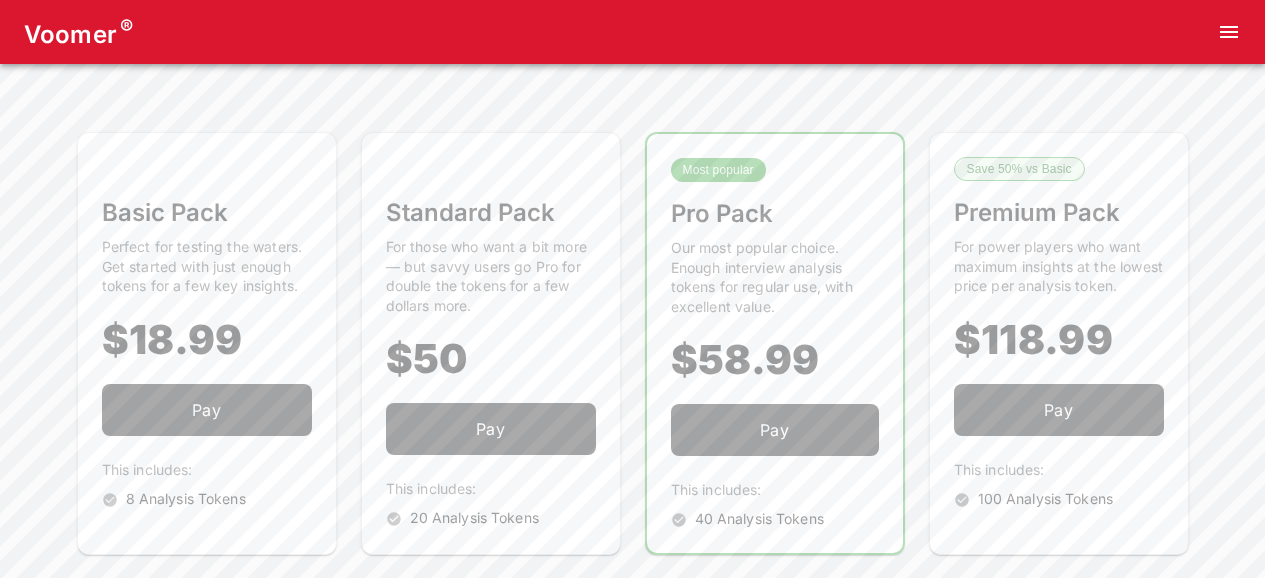 scroll, scrollTop: 0, scrollLeft: 0, axis: both 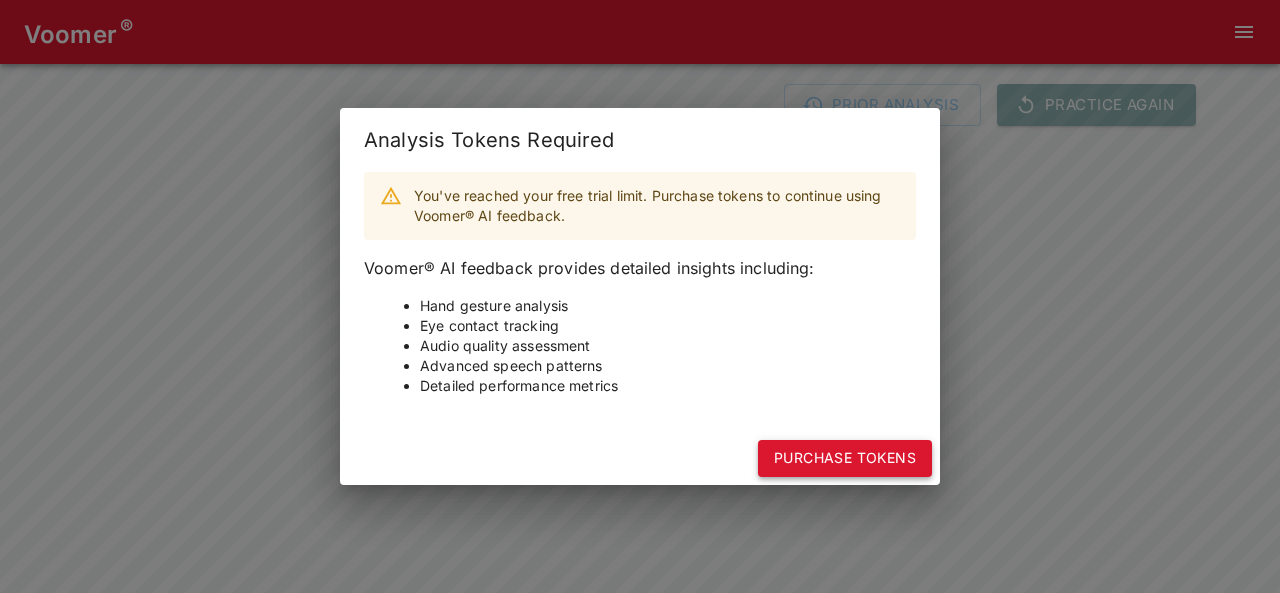 click on "Purchase Tokens" at bounding box center [845, 458] 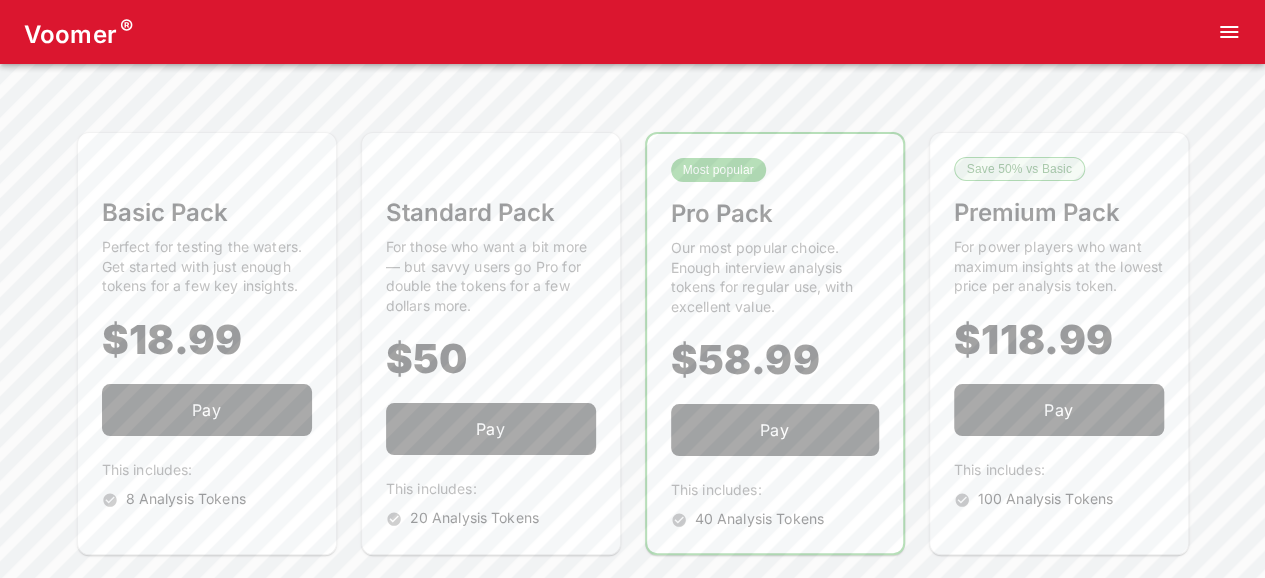 click at bounding box center (1229, 32) 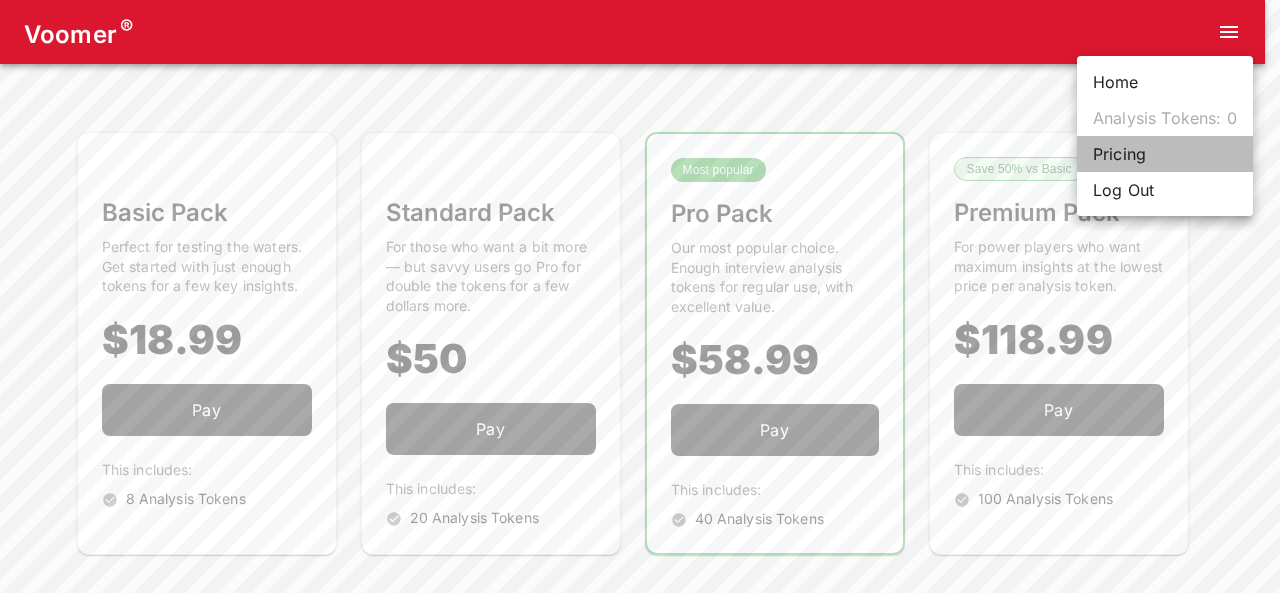 click on "Pricing" at bounding box center (1165, 154) 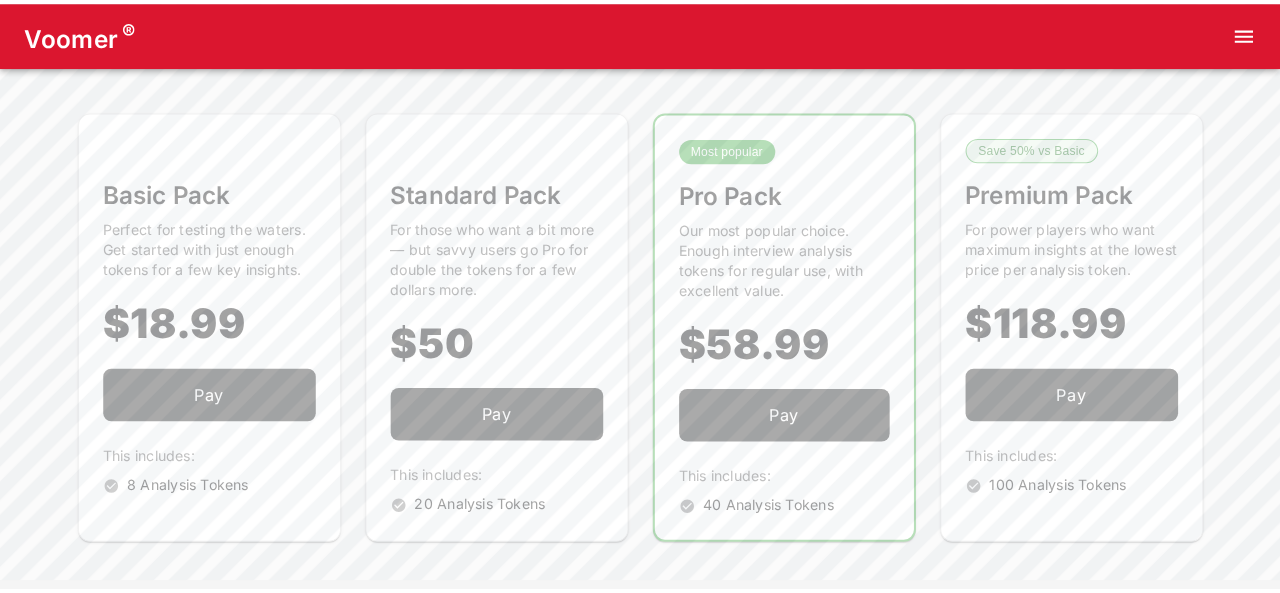 scroll, scrollTop: 0, scrollLeft: 0, axis: both 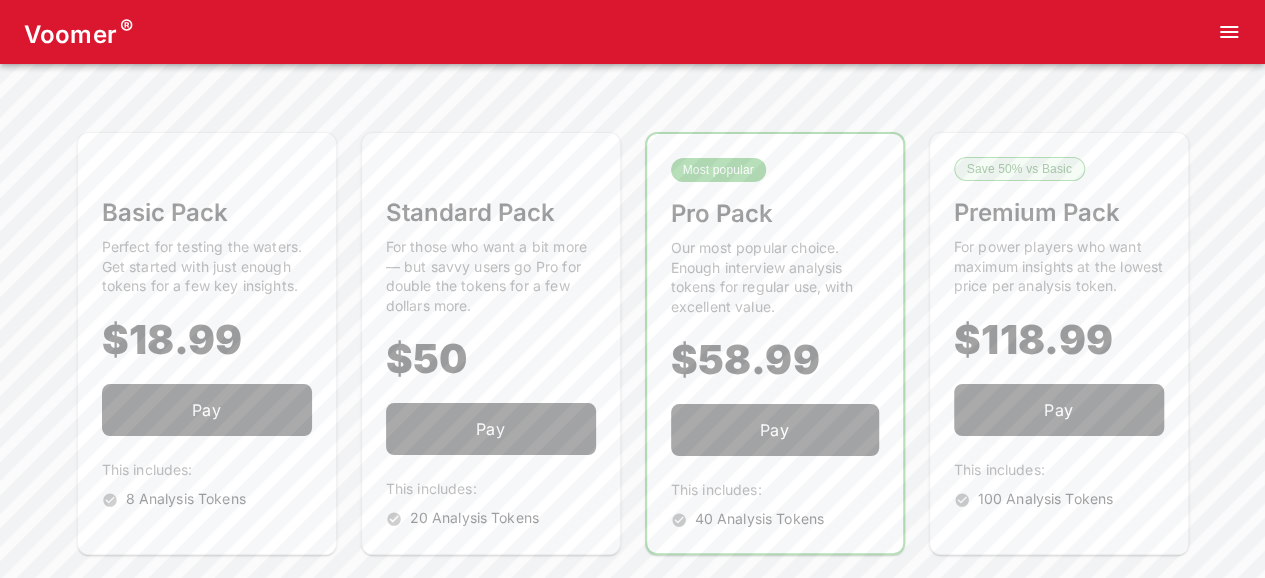 click at bounding box center [1229, 32] 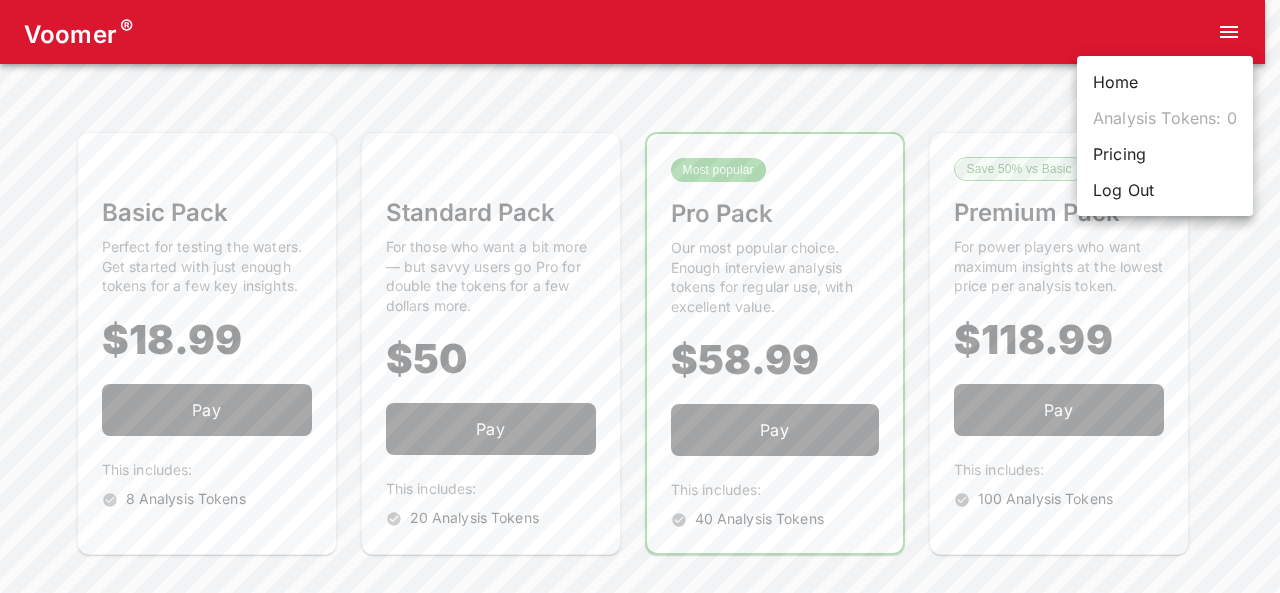 click on "Home" at bounding box center [1165, 82] 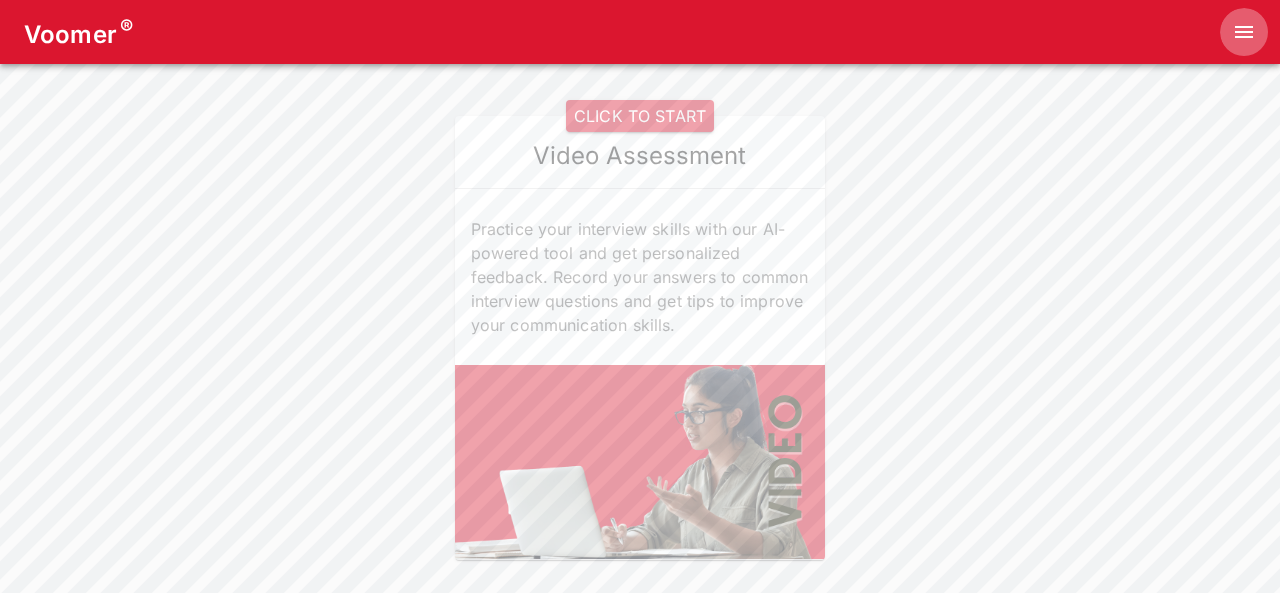 click at bounding box center [1244, 32] 